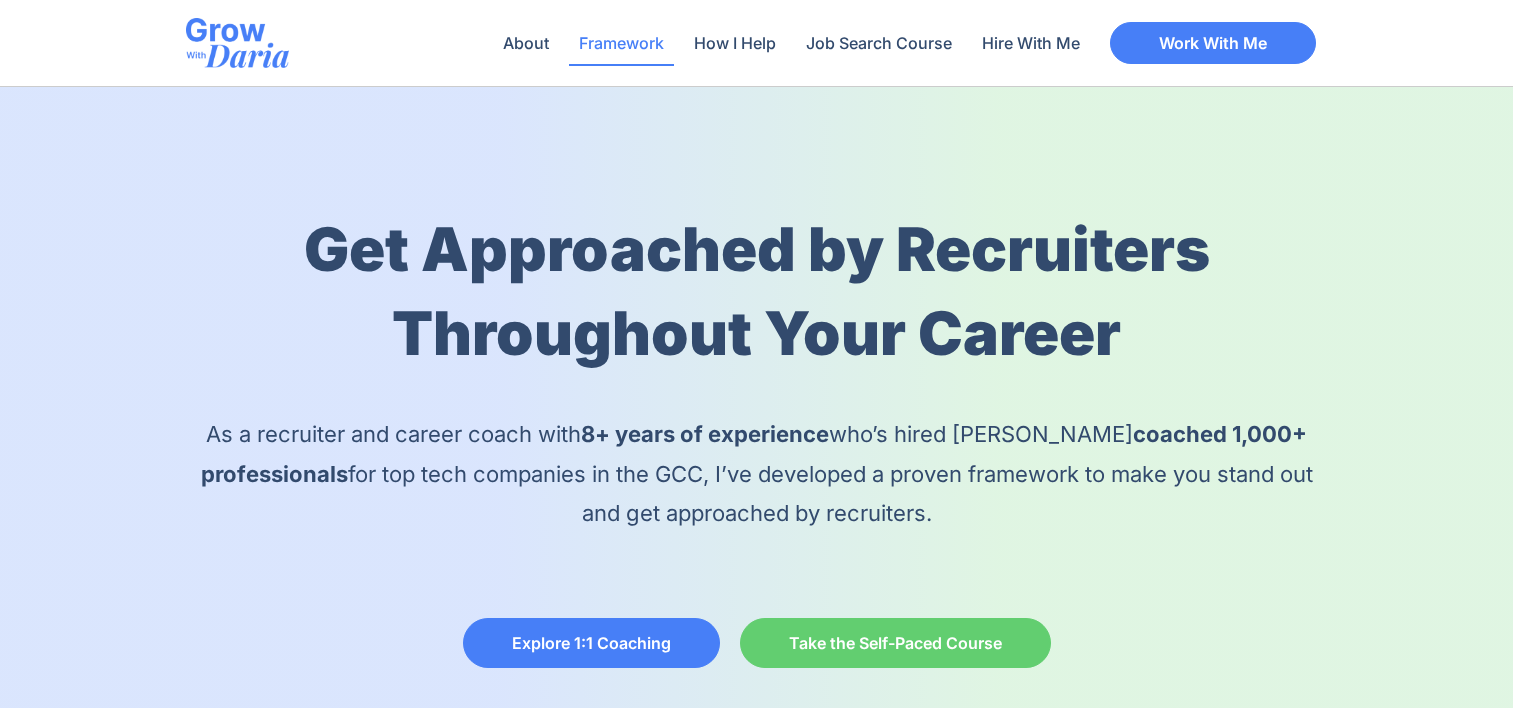 scroll, scrollTop: 2932, scrollLeft: 0, axis: vertical 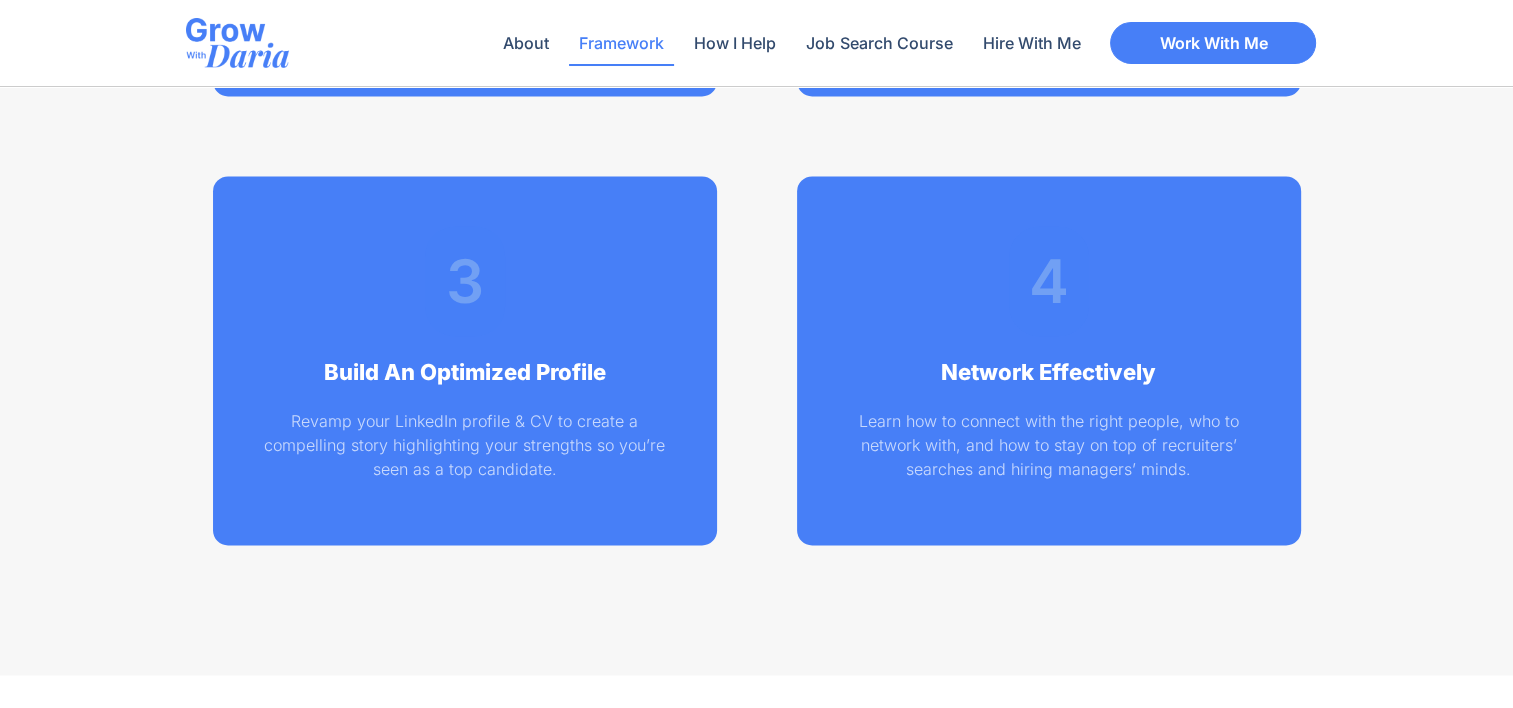 click on "3" at bounding box center [465, 281] 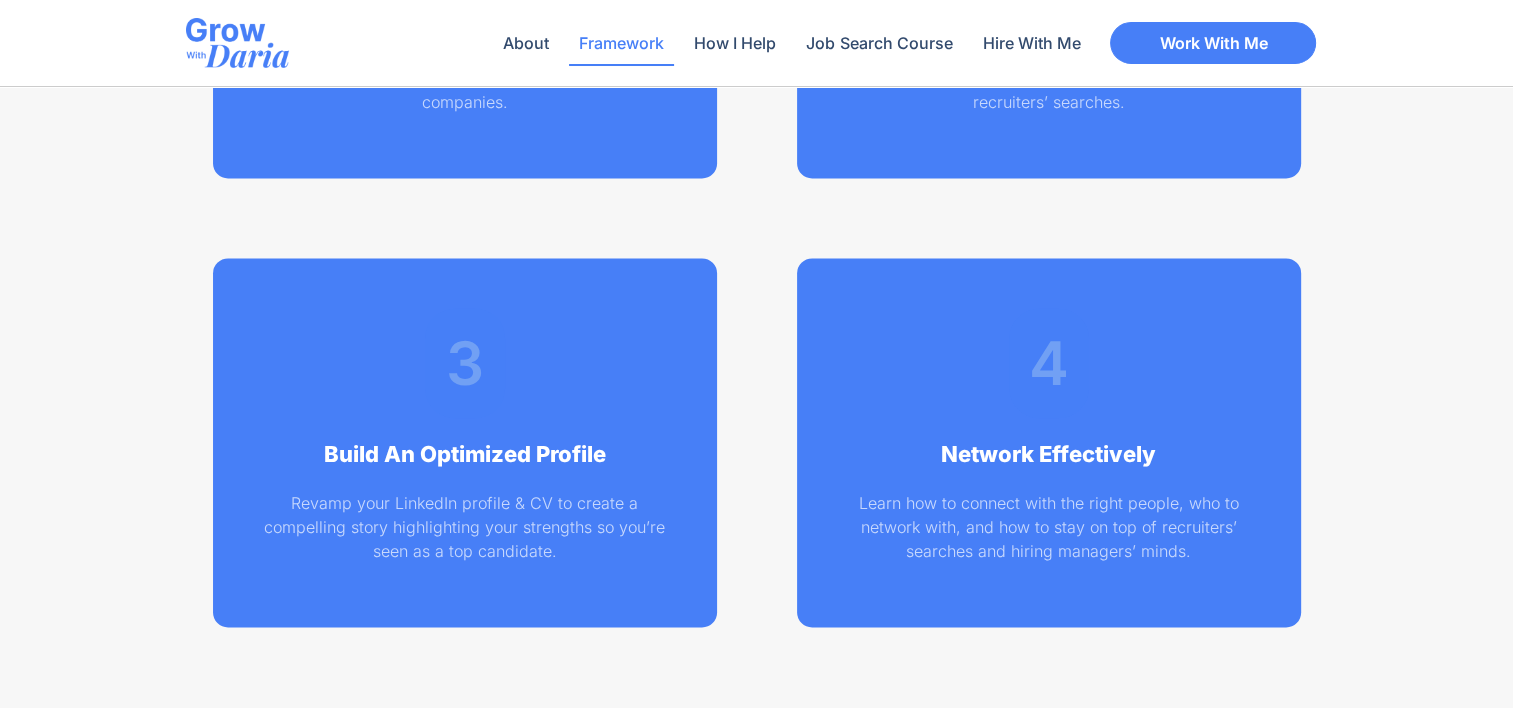 scroll, scrollTop: 3096, scrollLeft: 0, axis: vertical 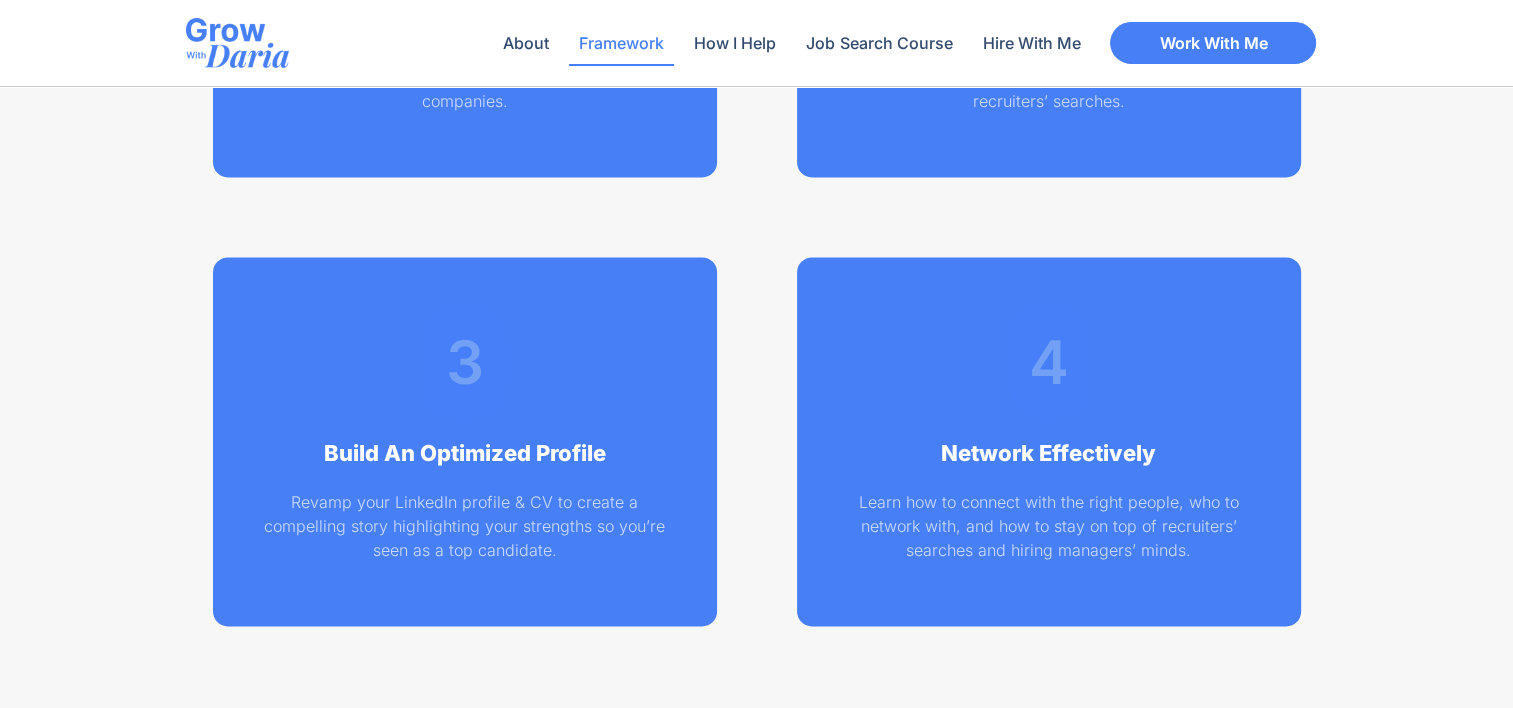 click on "Revamp your LinkedIn profile & CV to create a compelling story highlighting your strengths so you’re seen as a top candidate." at bounding box center (465, 526) 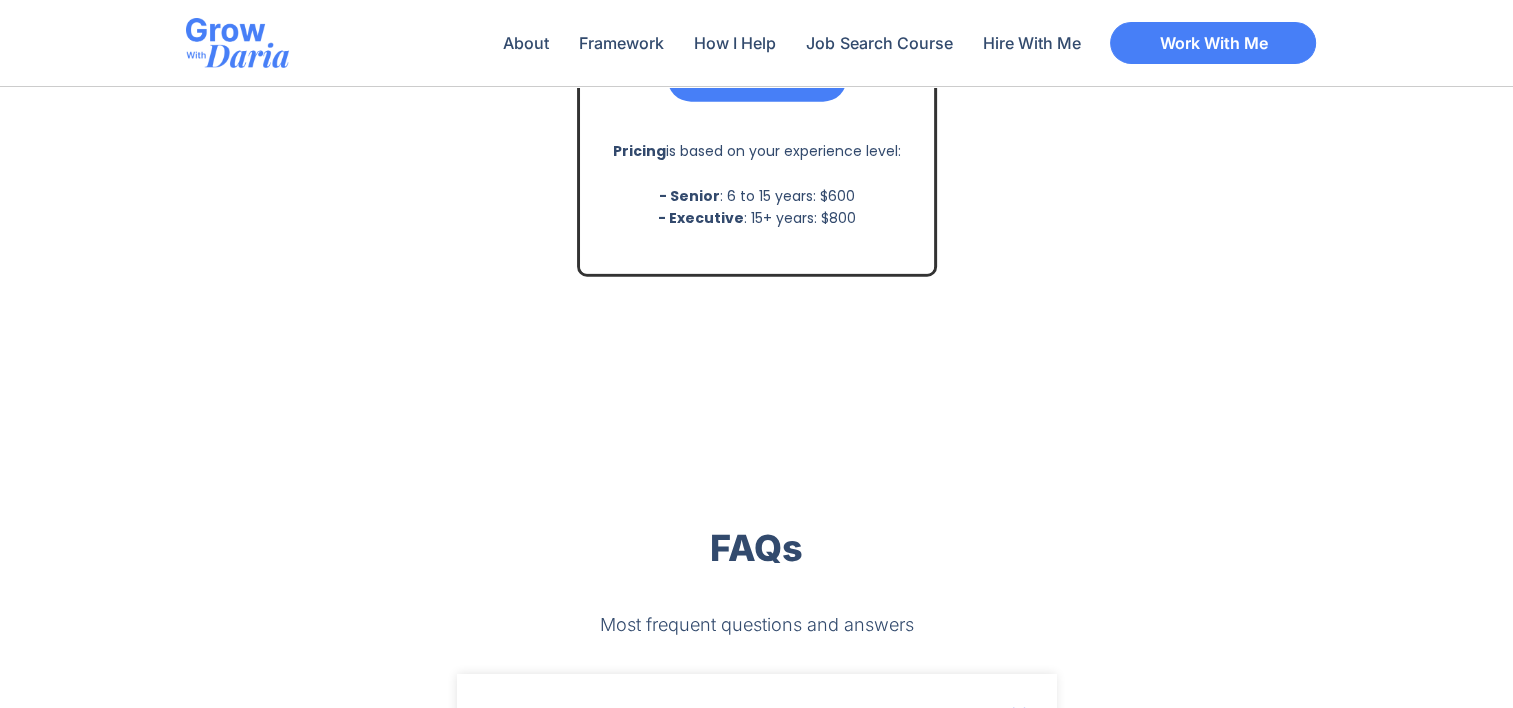 scroll, scrollTop: 5424, scrollLeft: 0, axis: vertical 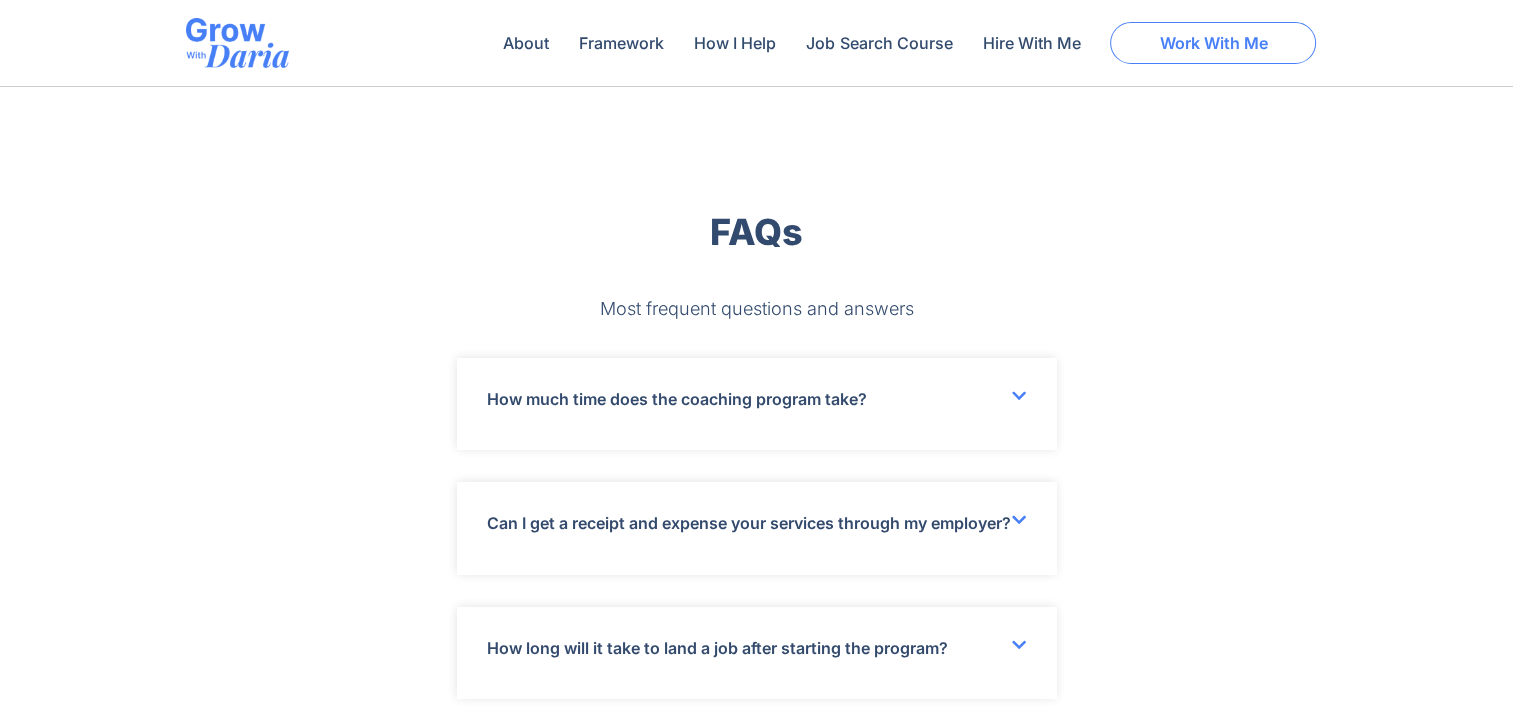 click on "Work With Me" 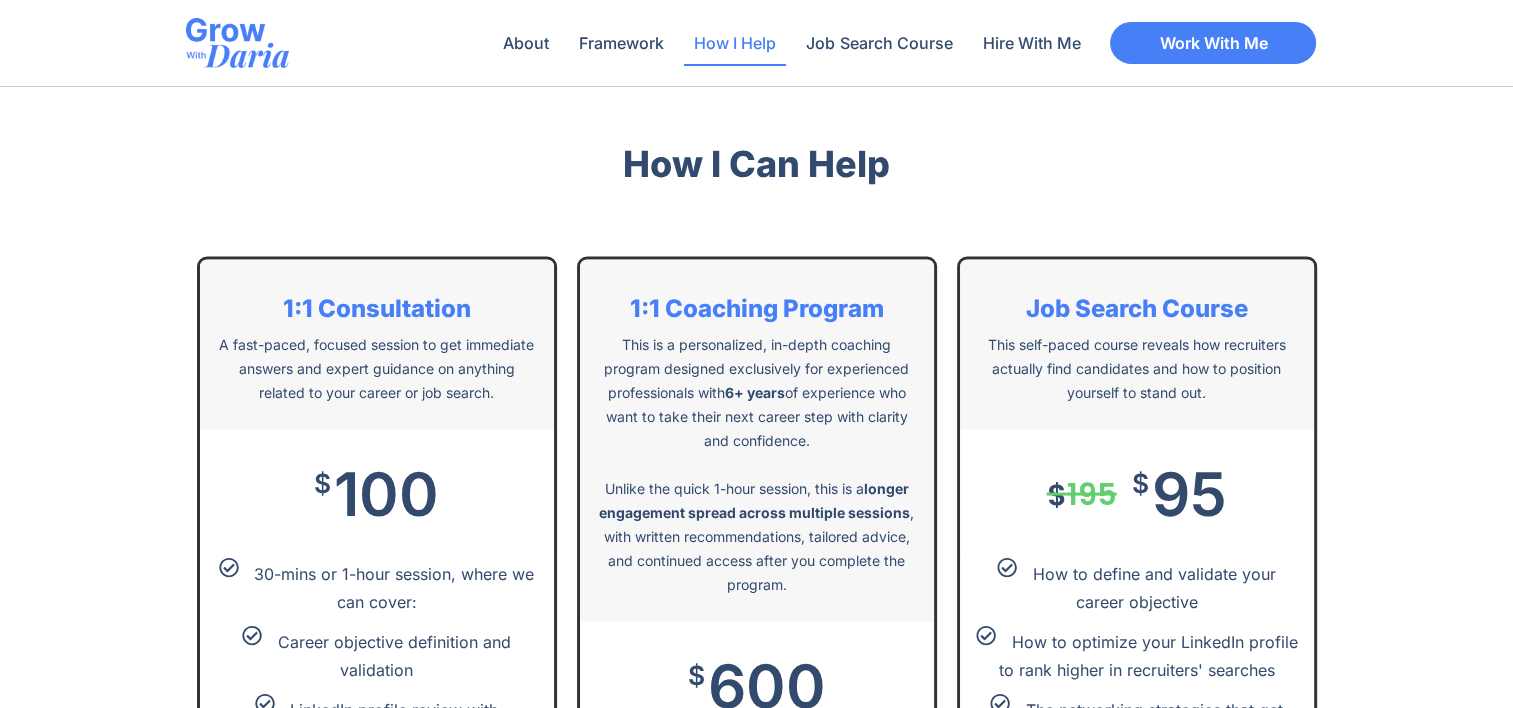 scroll, scrollTop: 3807, scrollLeft: 0, axis: vertical 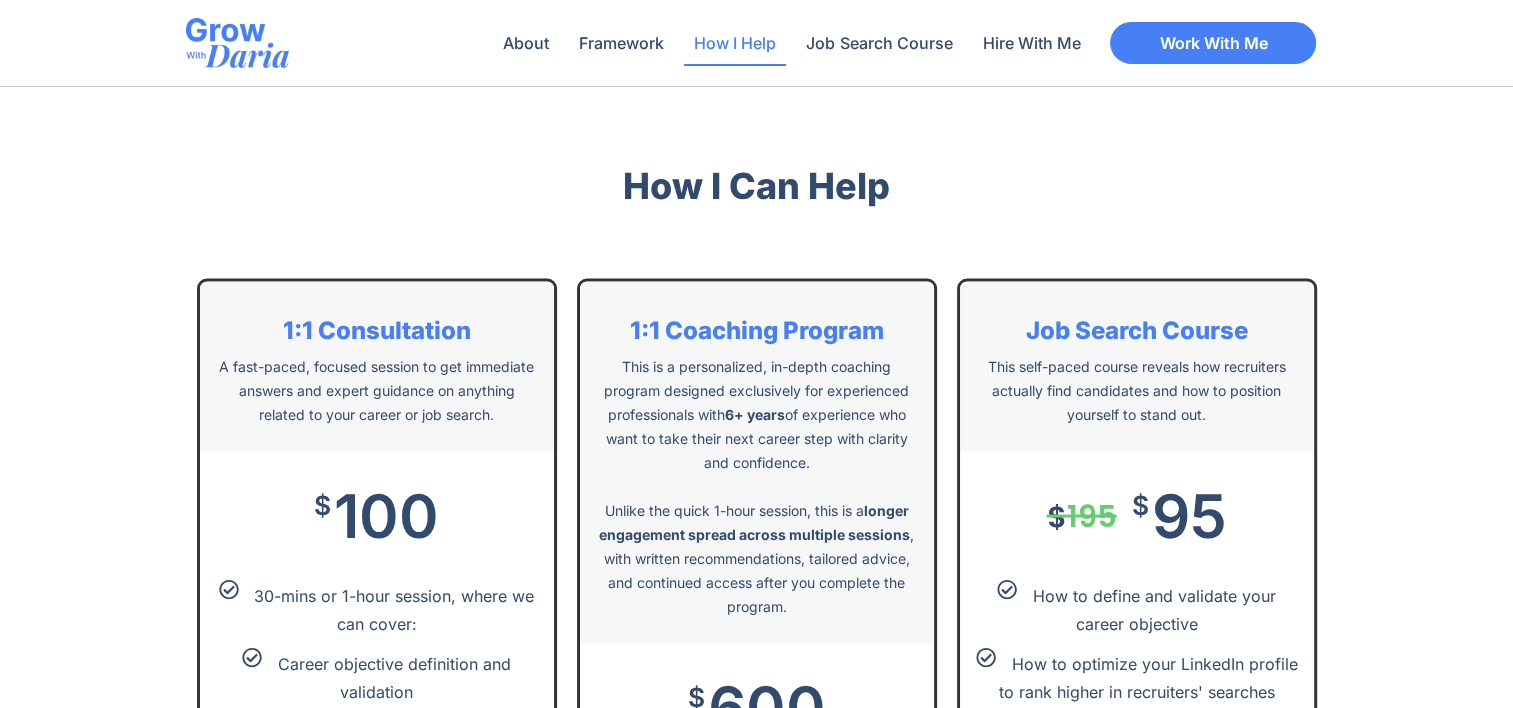 click on "Job Search Course
This self-paced course reveals how recruiters actually find candidates and how to position yourself to stand out." at bounding box center (1137, 367) 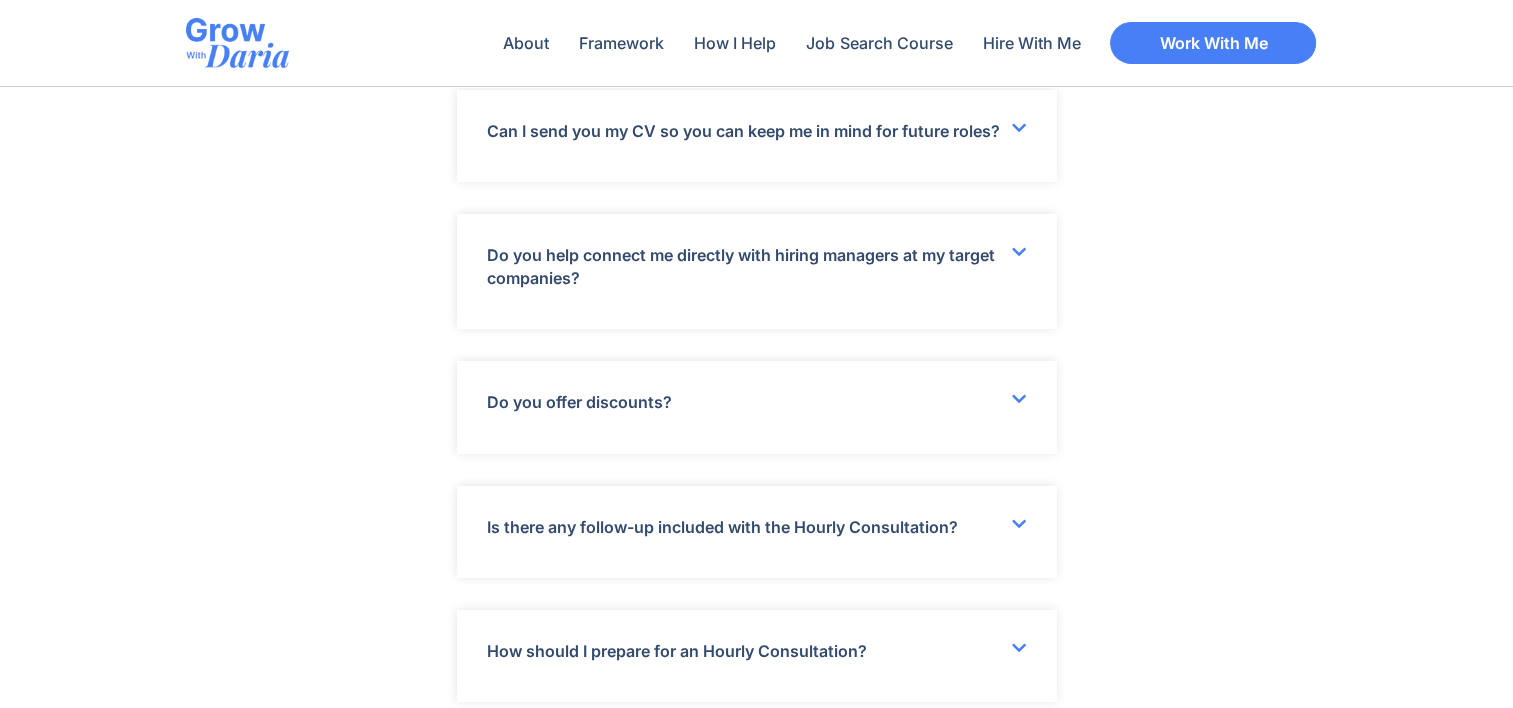 scroll, scrollTop: 6315, scrollLeft: 0, axis: vertical 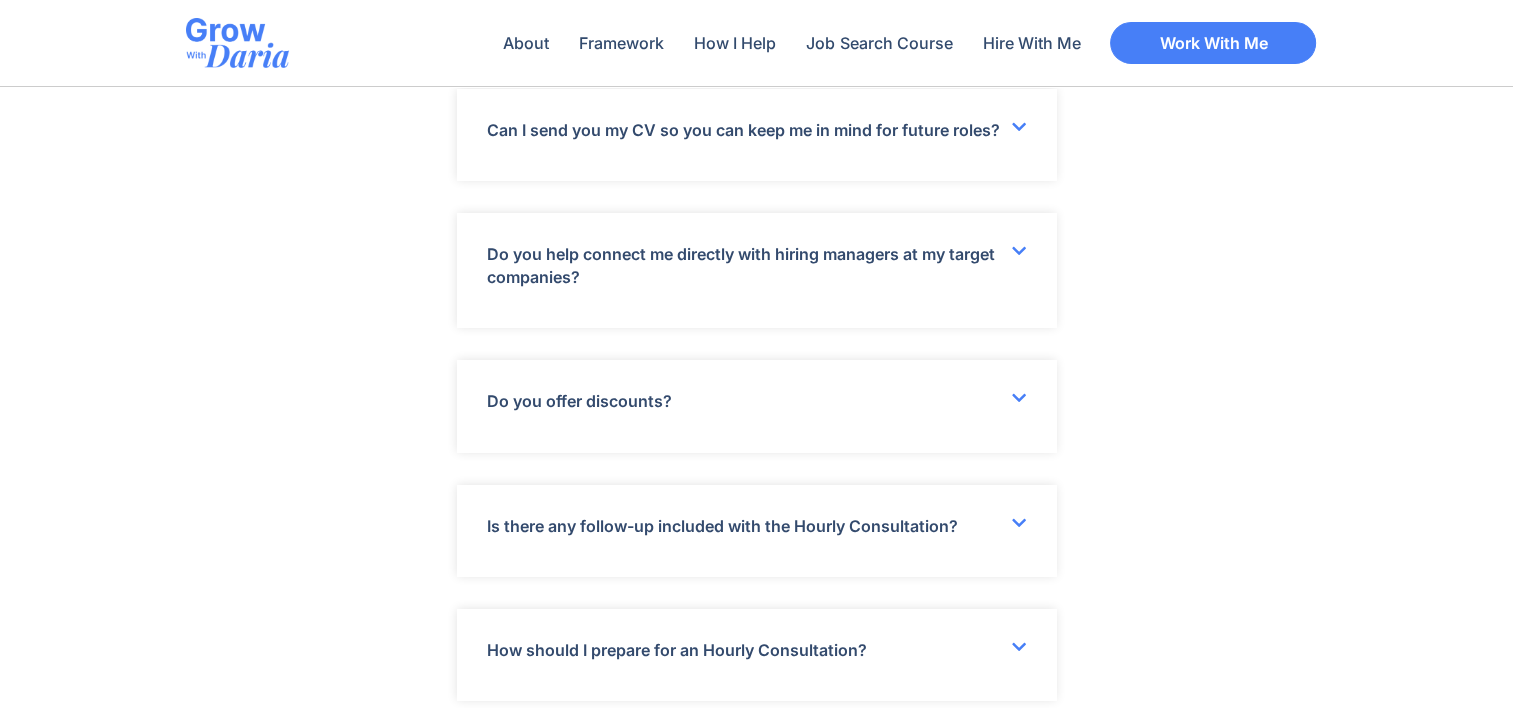 click on "Do you offer discounts?" at bounding box center [757, 406] 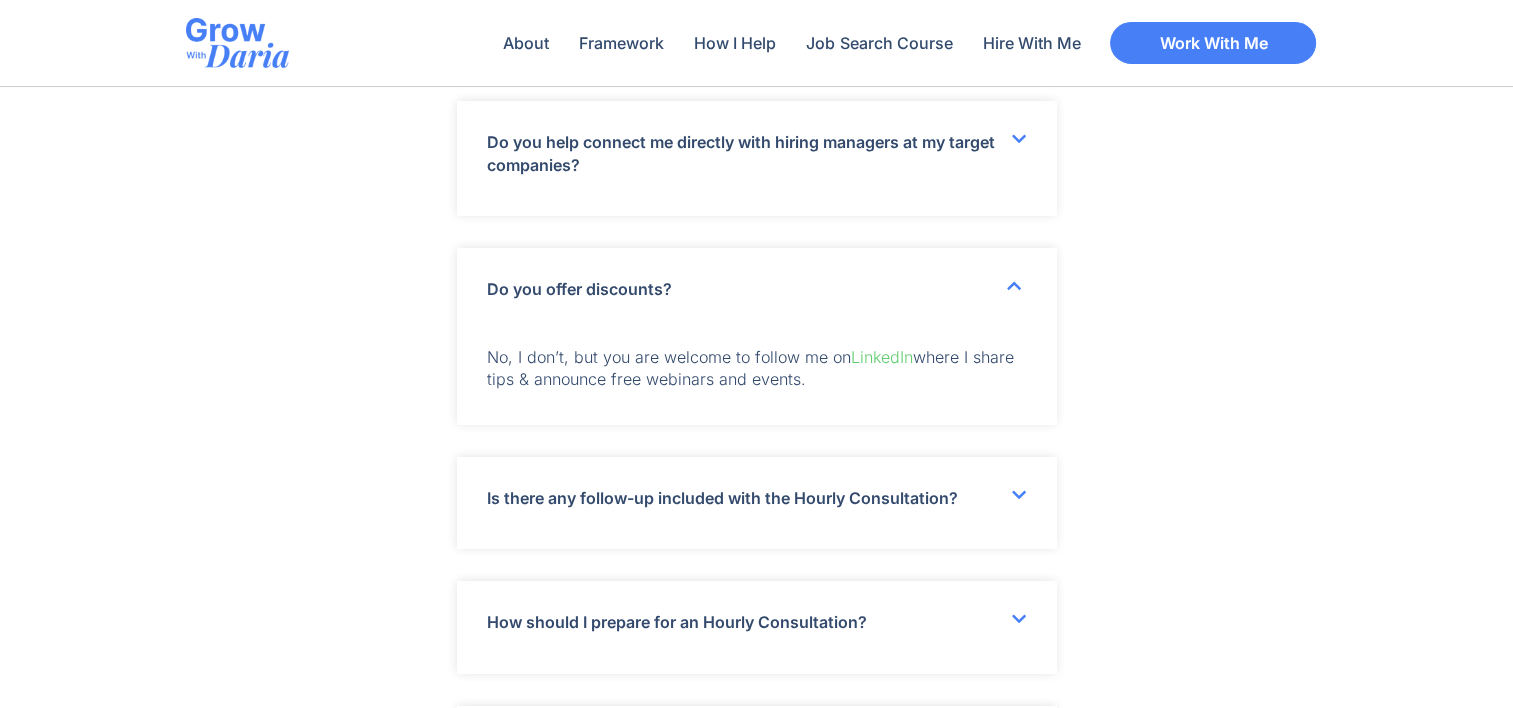 scroll, scrollTop: 6428, scrollLeft: 0, axis: vertical 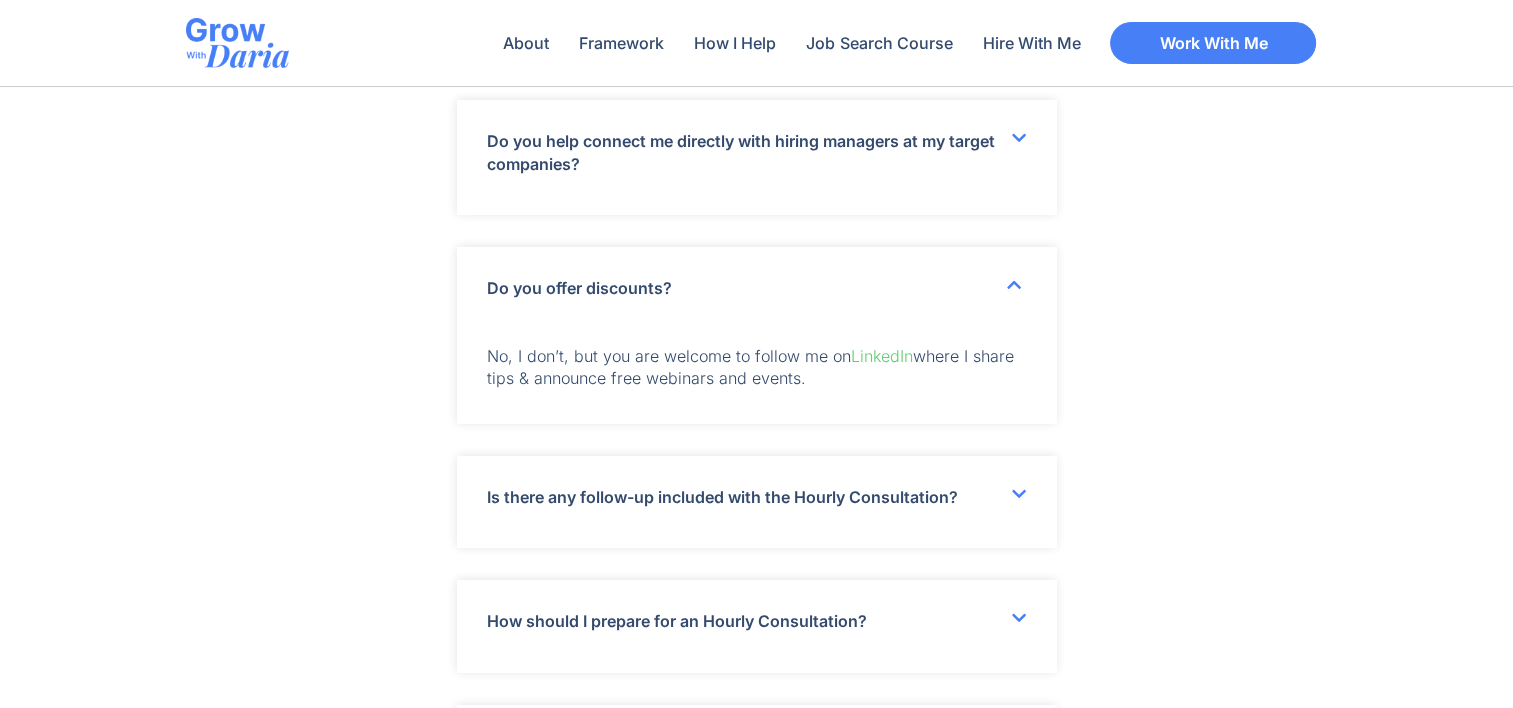click on "Is there any follow-up included with the Hourly Consultation?" at bounding box center [722, 497] 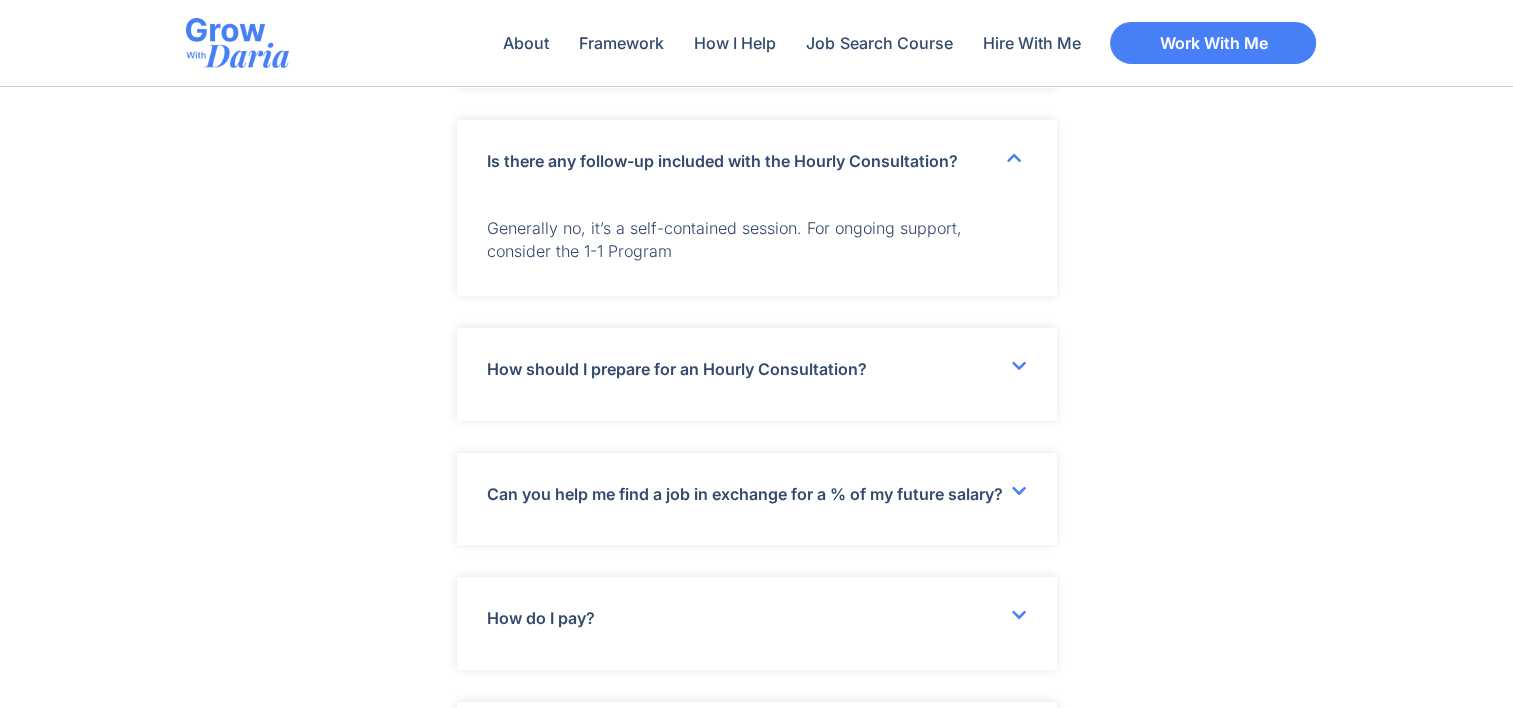 scroll, scrollTop: 6766, scrollLeft: 0, axis: vertical 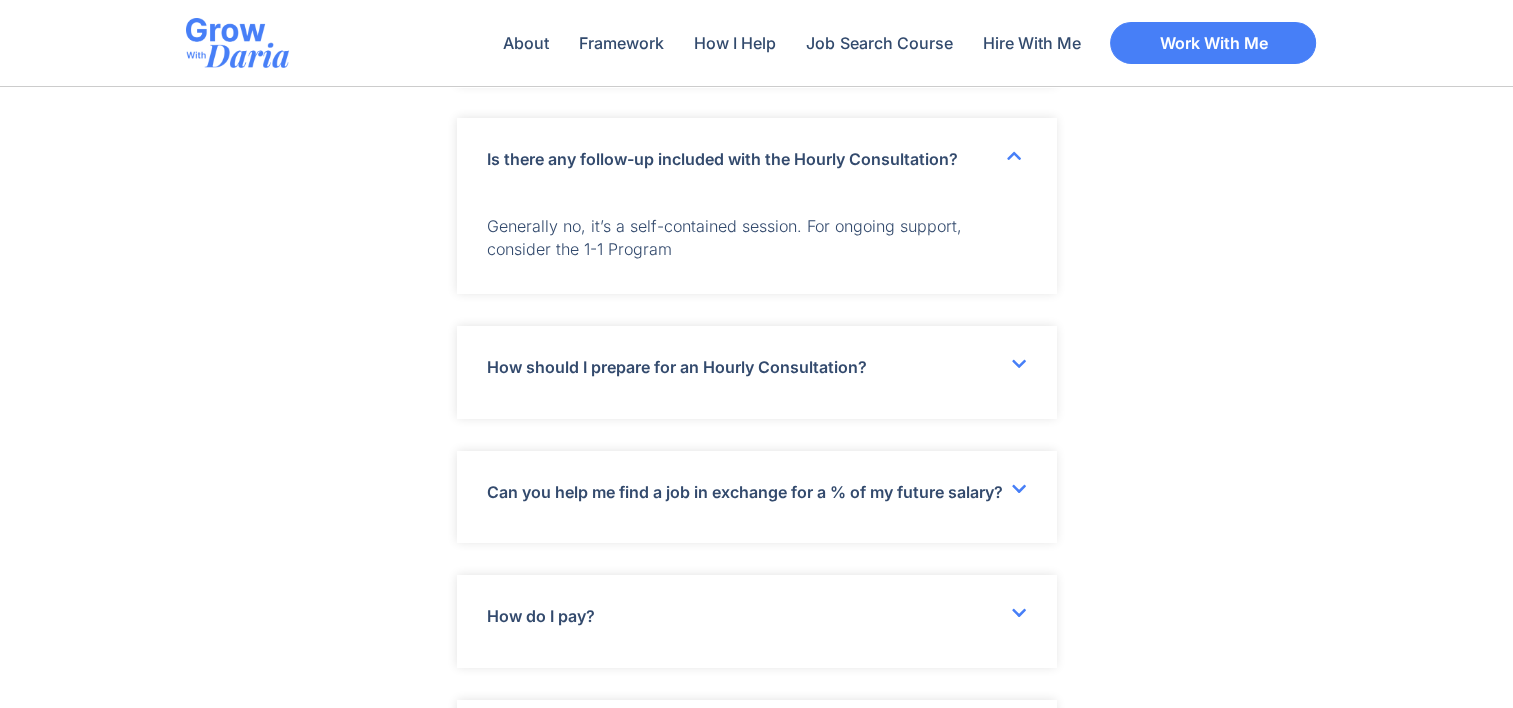 click on "How should I prepare for an Hourly Consultation?" at bounding box center (757, 372) 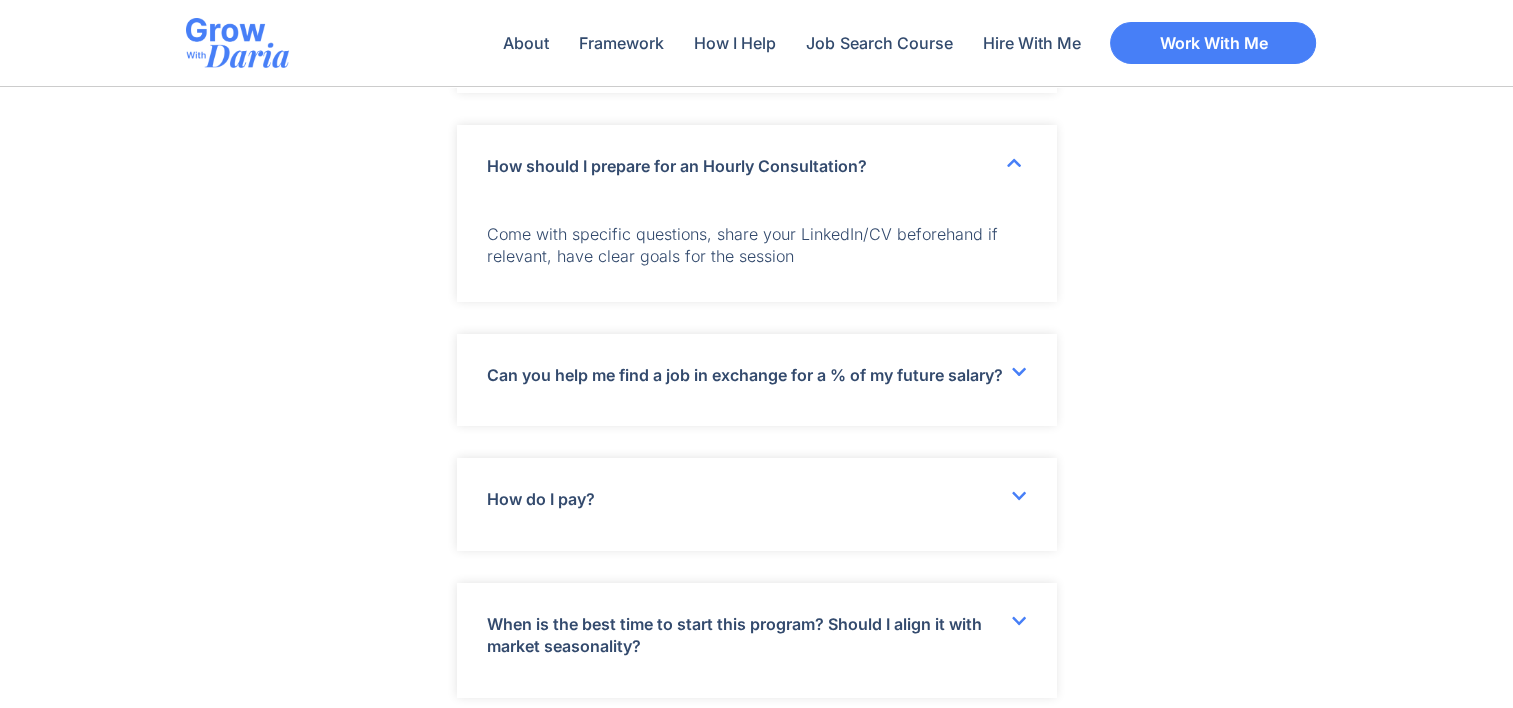 scroll, scrollTop: 6968, scrollLeft: 0, axis: vertical 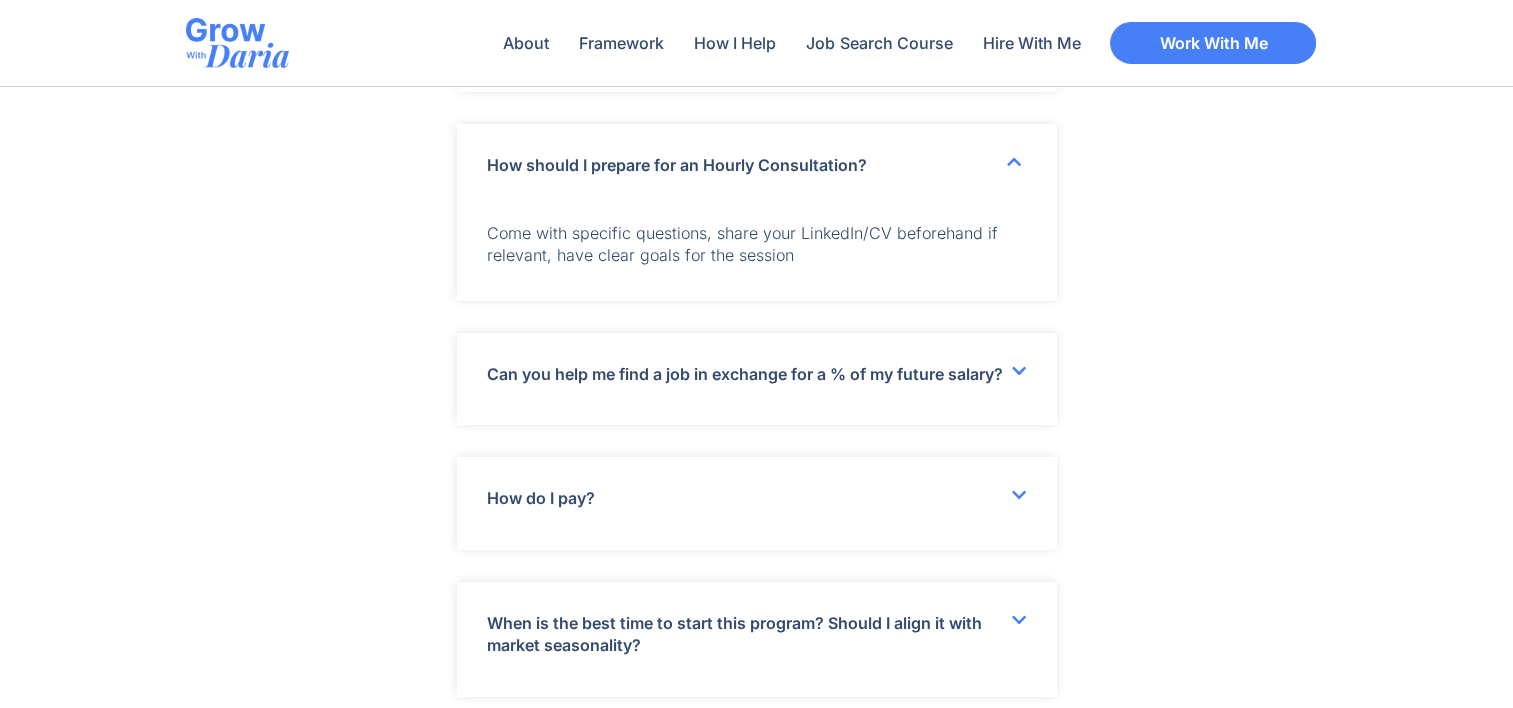 click on "Can you help me find a job in exchange for a % of my future salary?" at bounding box center (745, 374) 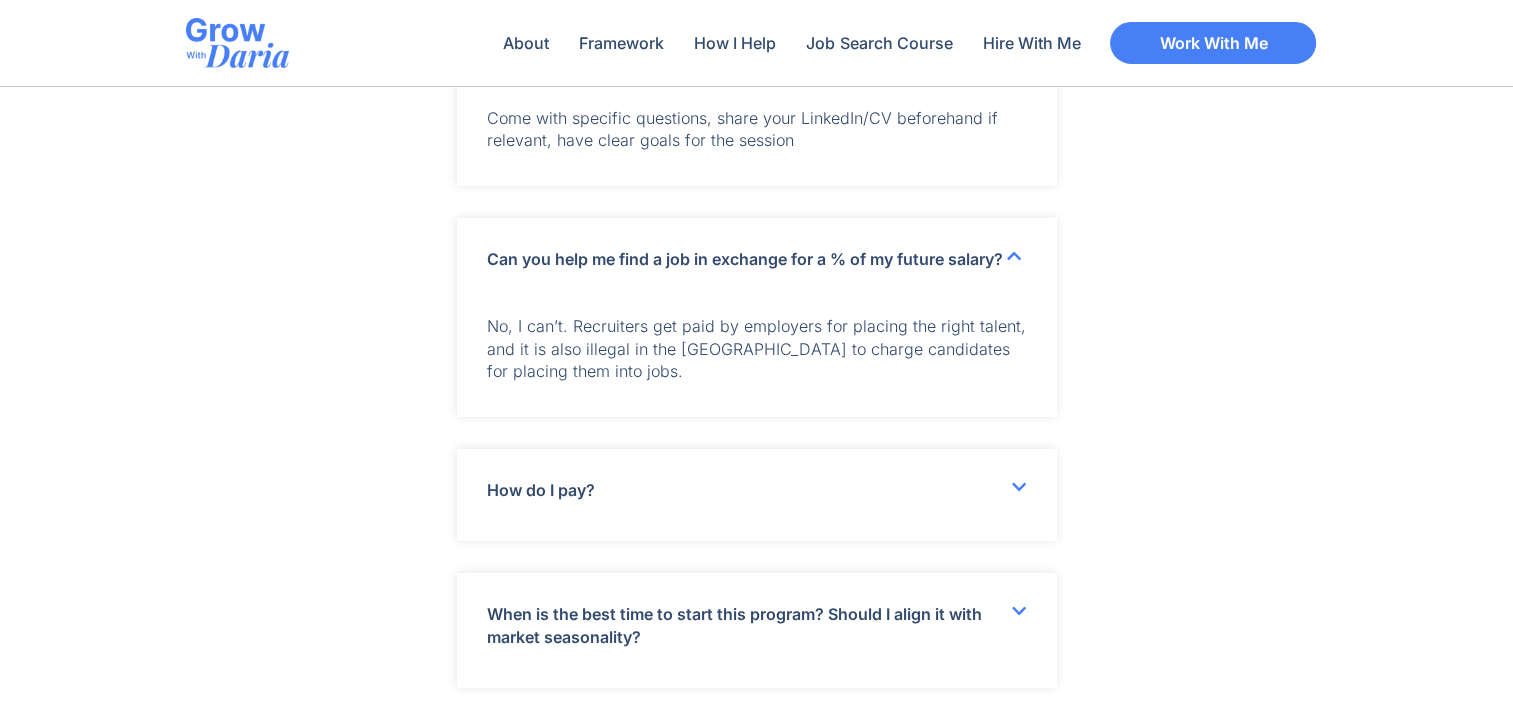 scroll, scrollTop: 7215, scrollLeft: 0, axis: vertical 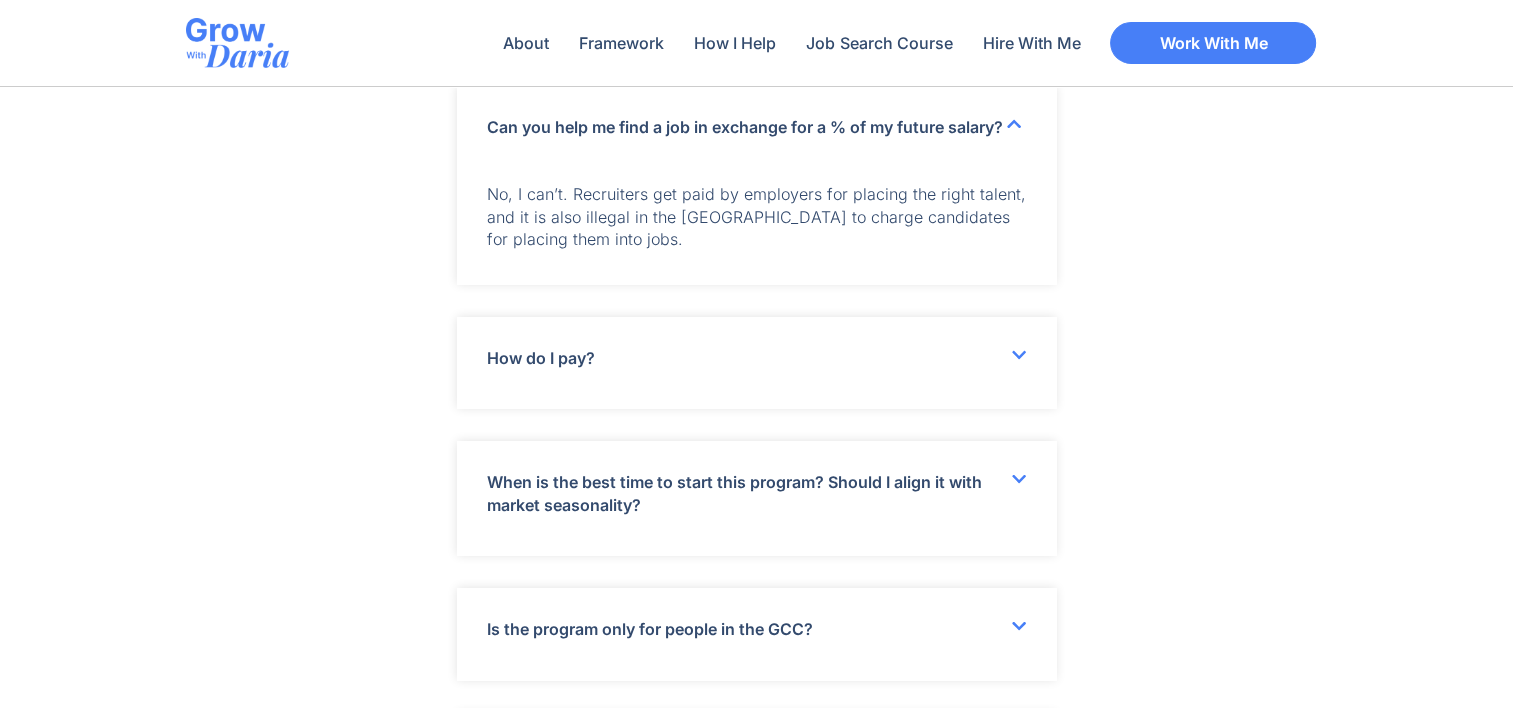 click on "How do I pay?" at bounding box center (757, 363) 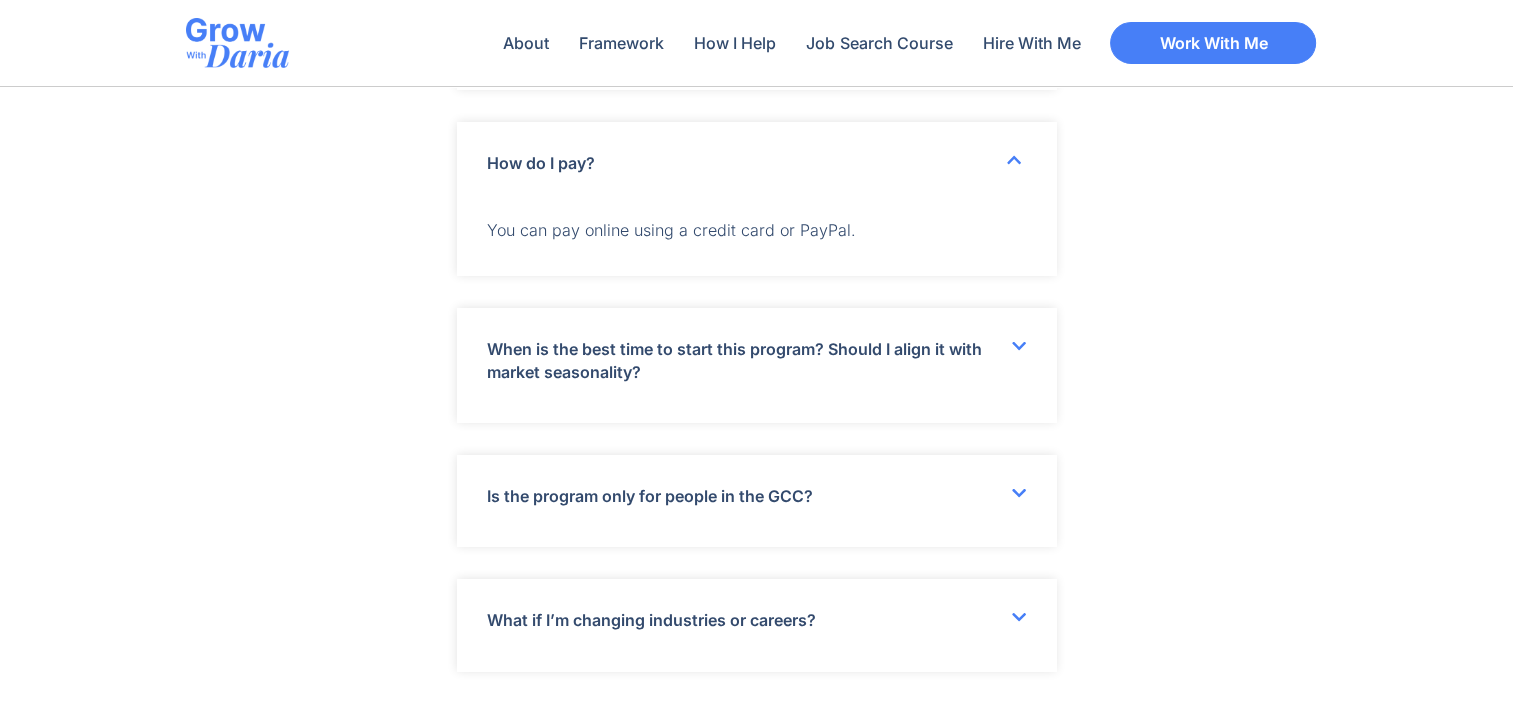 scroll, scrollTop: 7411, scrollLeft: 0, axis: vertical 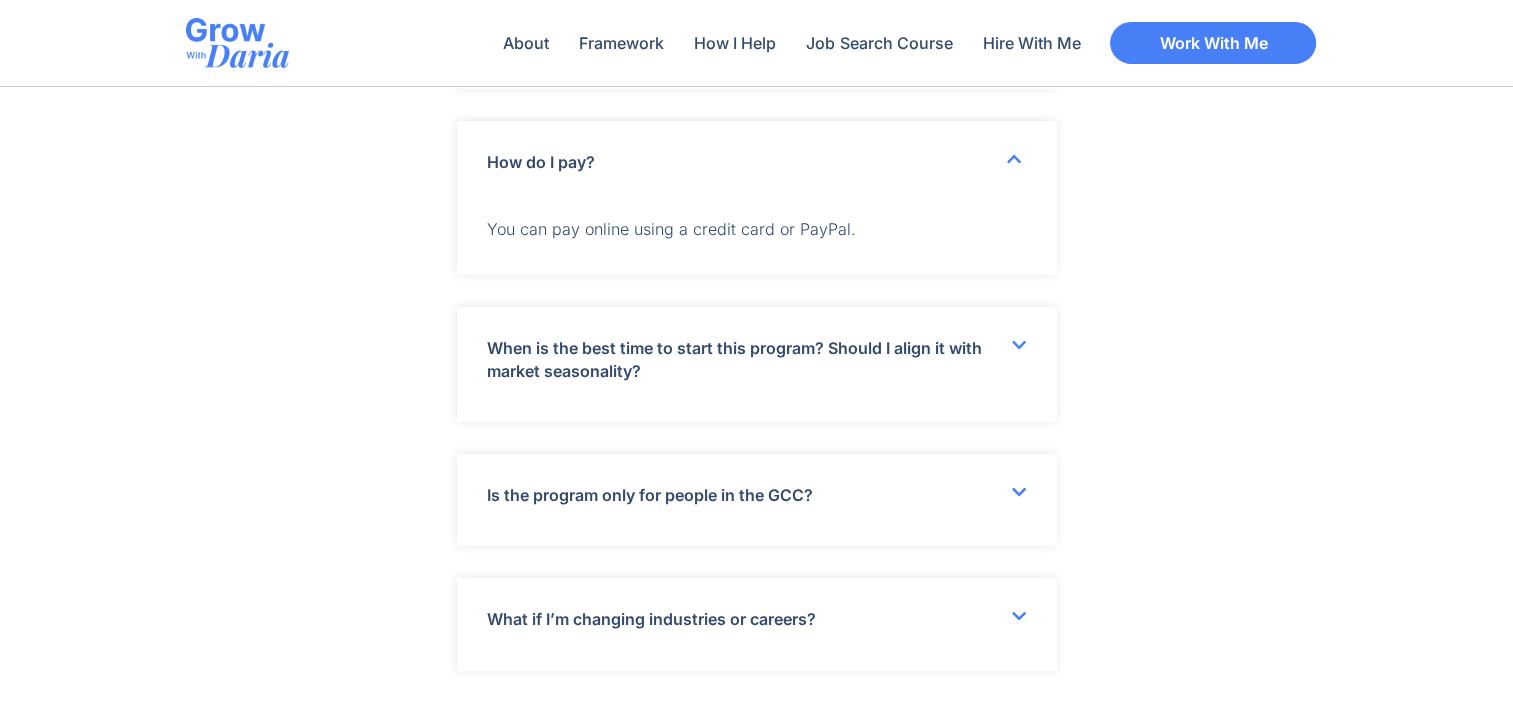 click on "When is the best time to start this program? Should I align it with market seasonality?" at bounding box center [734, 359] 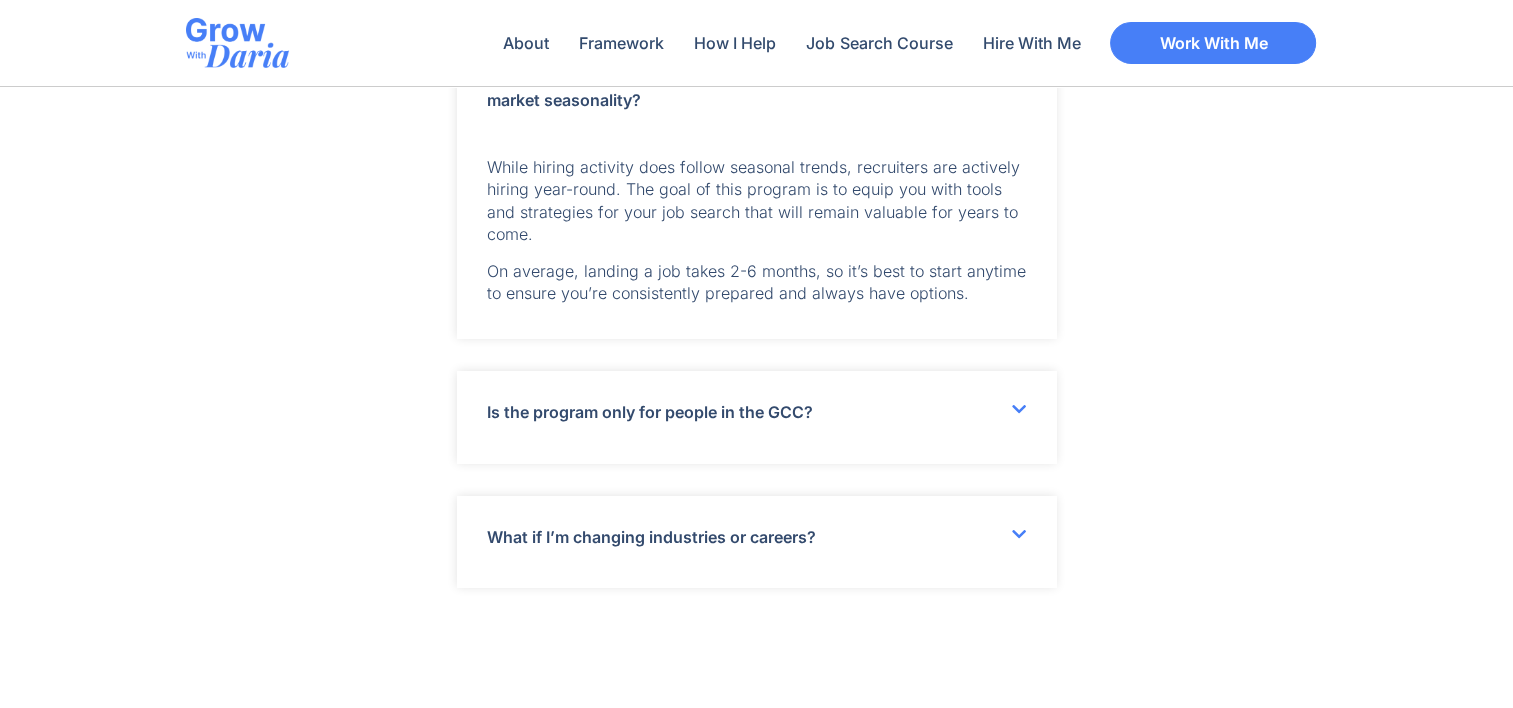 scroll, scrollTop: 7683, scrollLeft: 0, axis: vertical 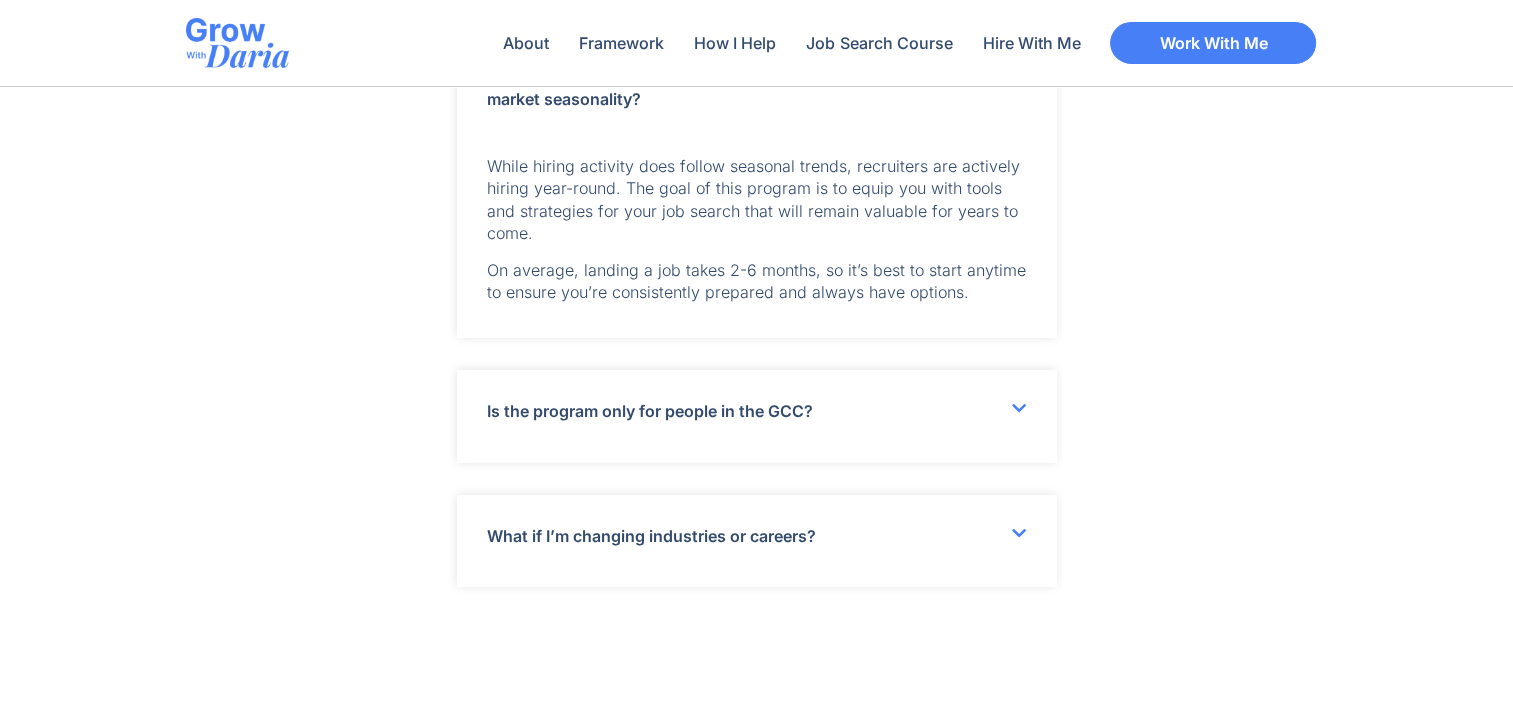 click on "Is the program only for people in the GCC?" at bounding box center [650, 411] 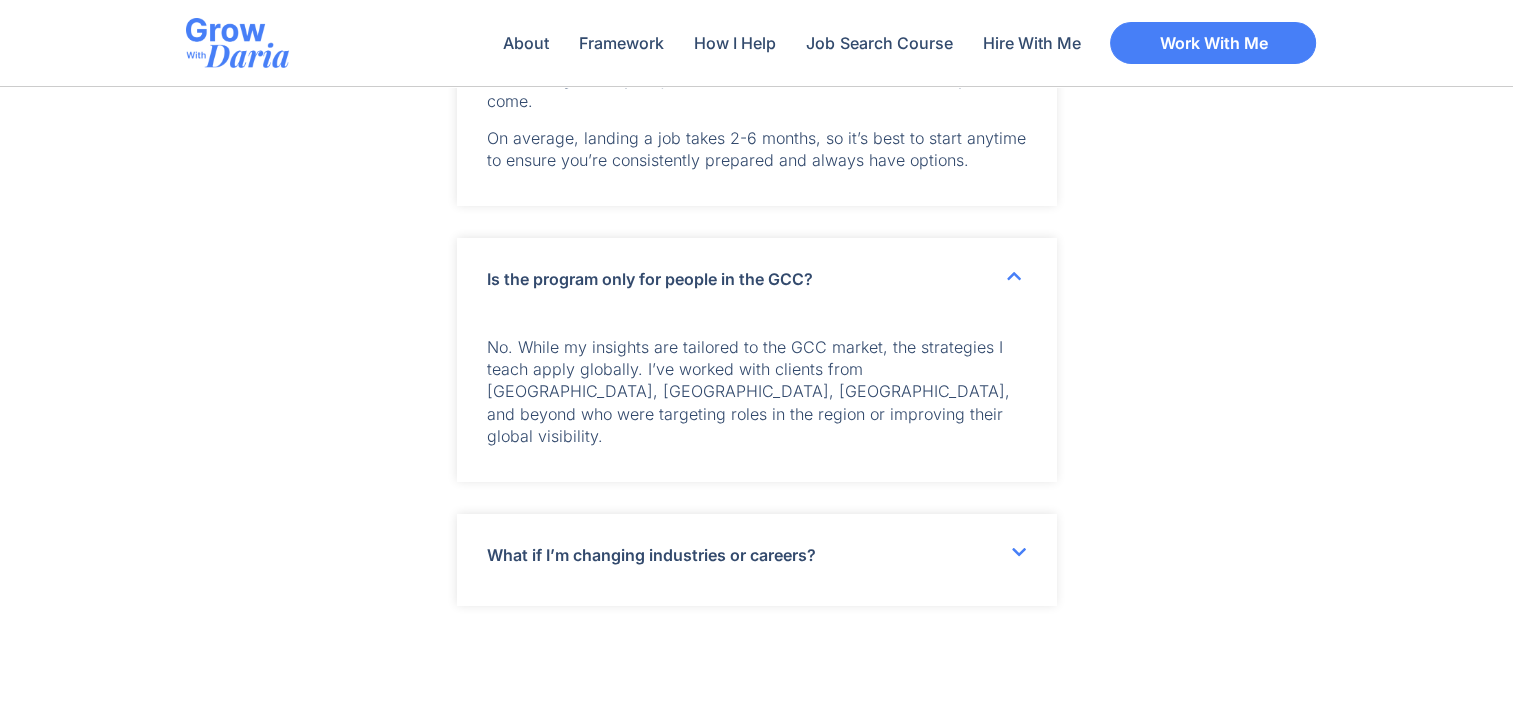 scroll, scrollTop: 7868, scrollLeft: 0, axis: vertical 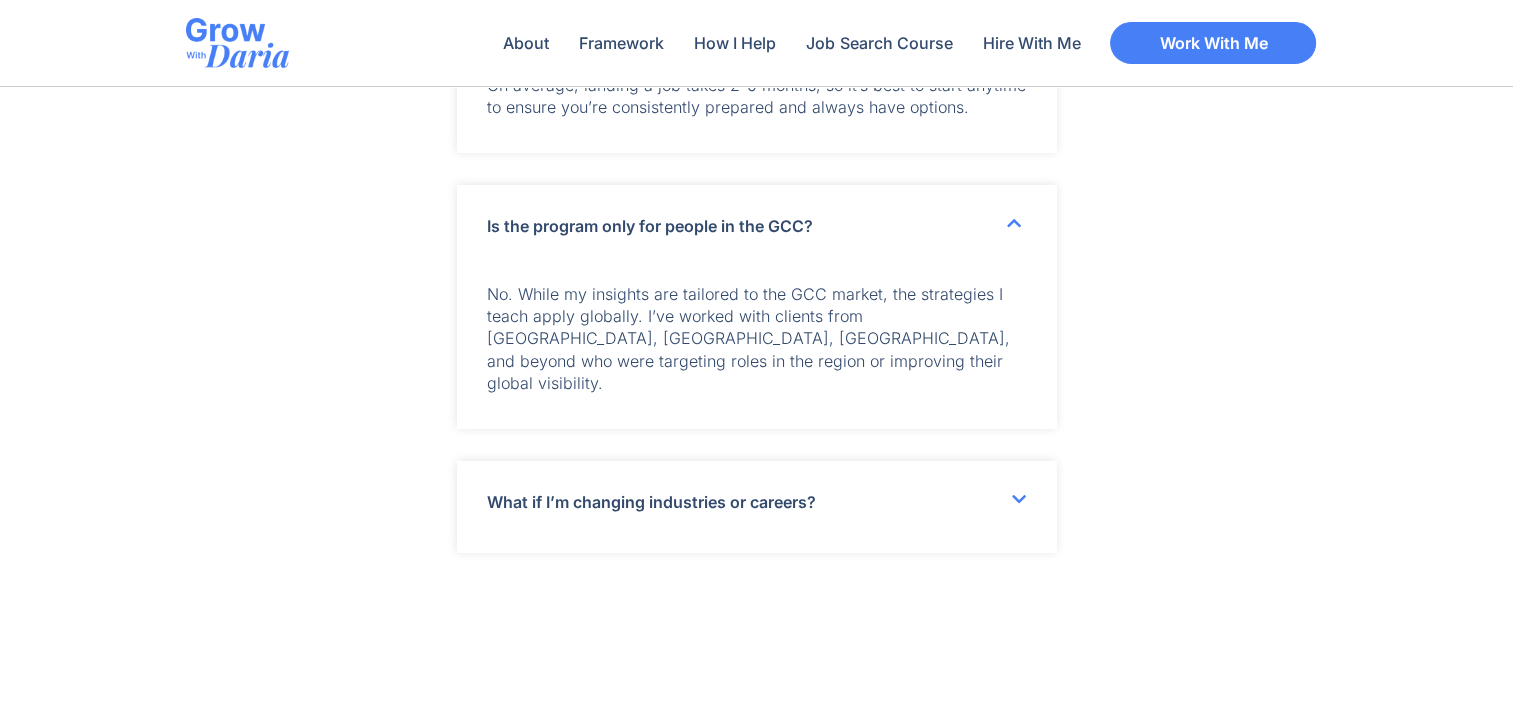 click on "What if I’m changing industries or careers?" at bounding box center [651, 502] 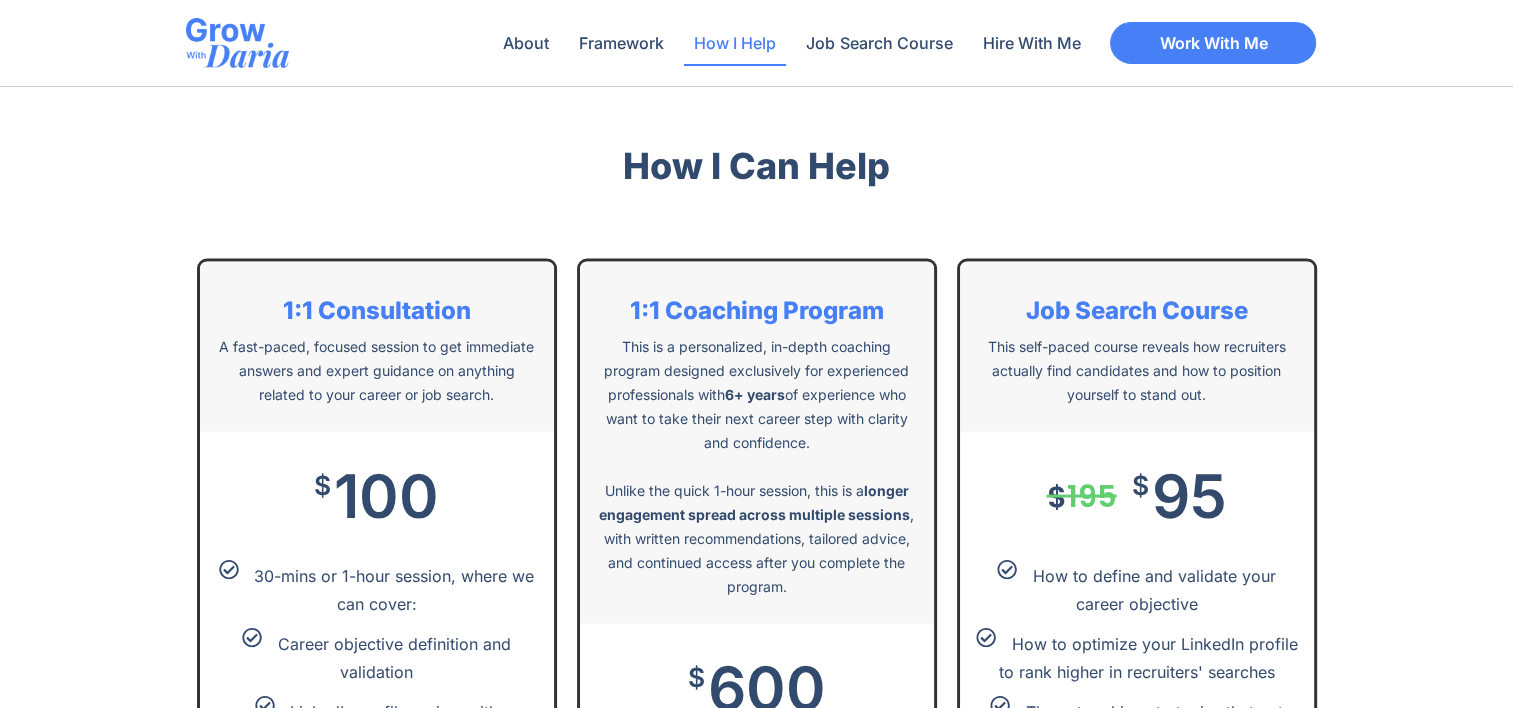 scroll, scrollTop: 3739, scrollLeft: 0, axis: vertical 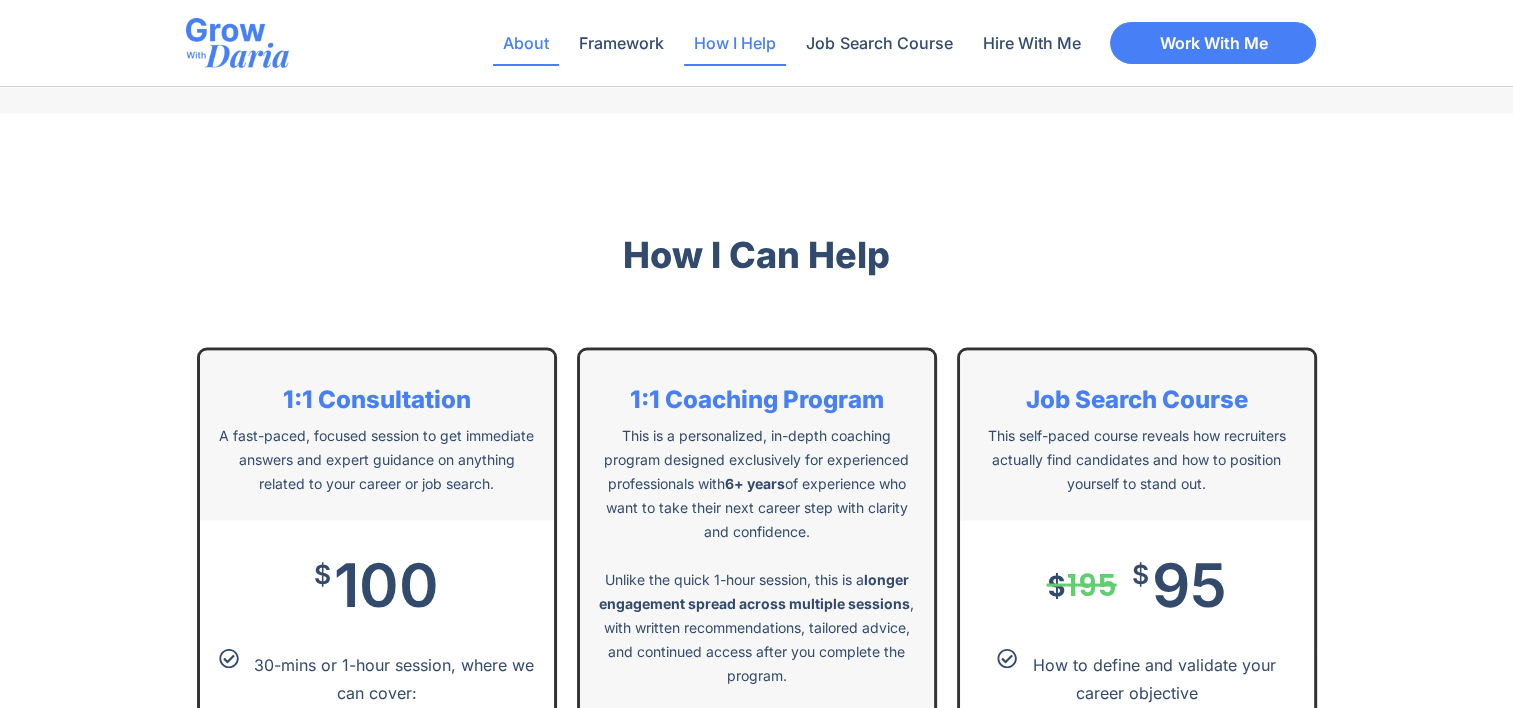 click on "About" 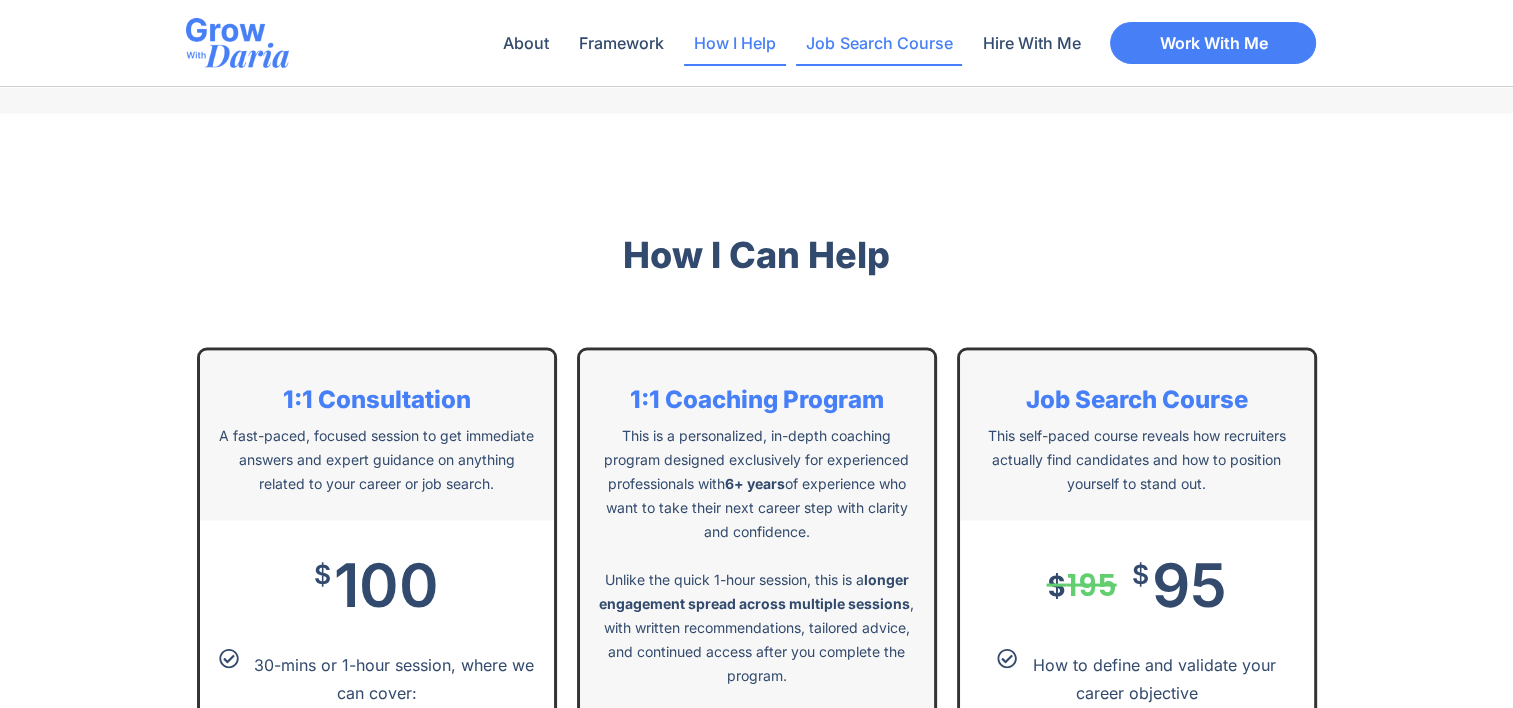 click on "Job Search Course" 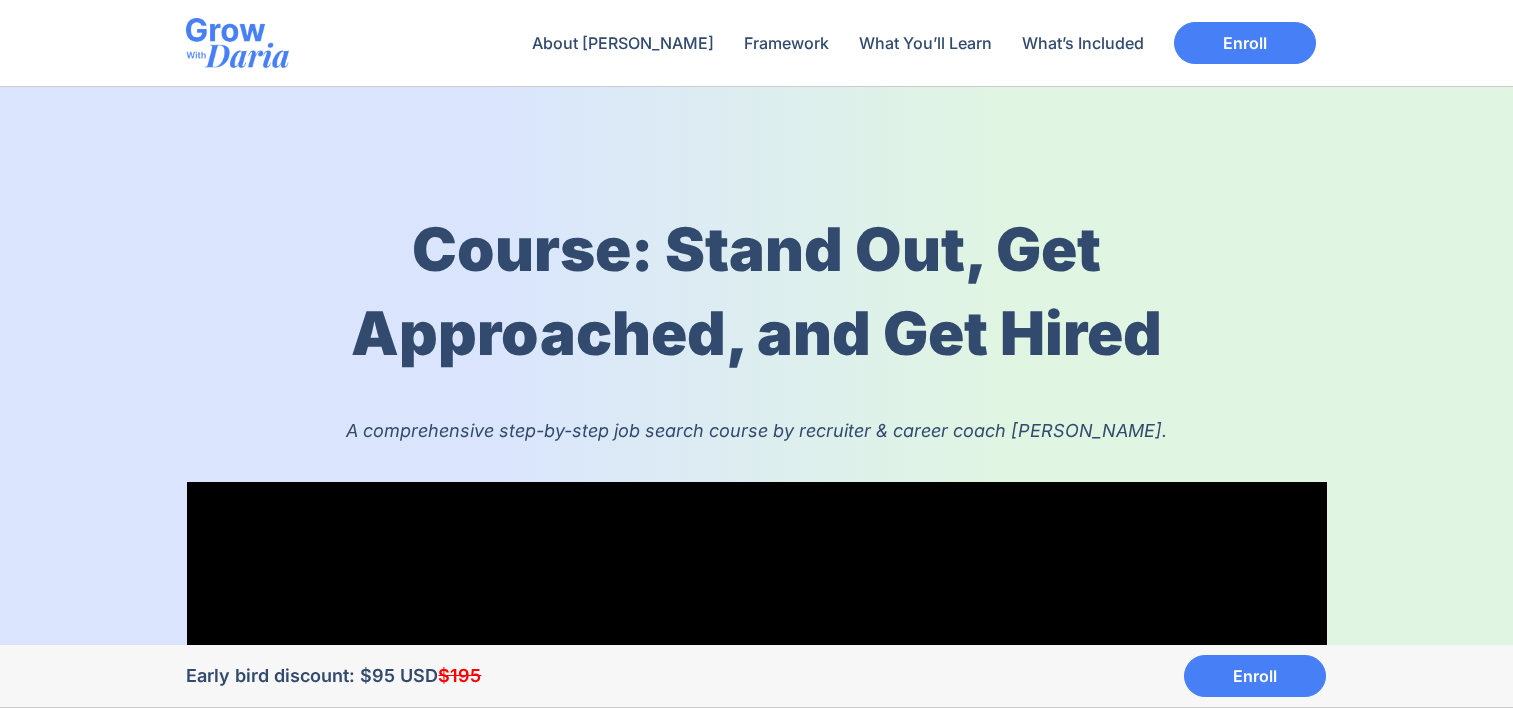 scroll, scrollTop: 0, scrollLeft: 0, axis: both 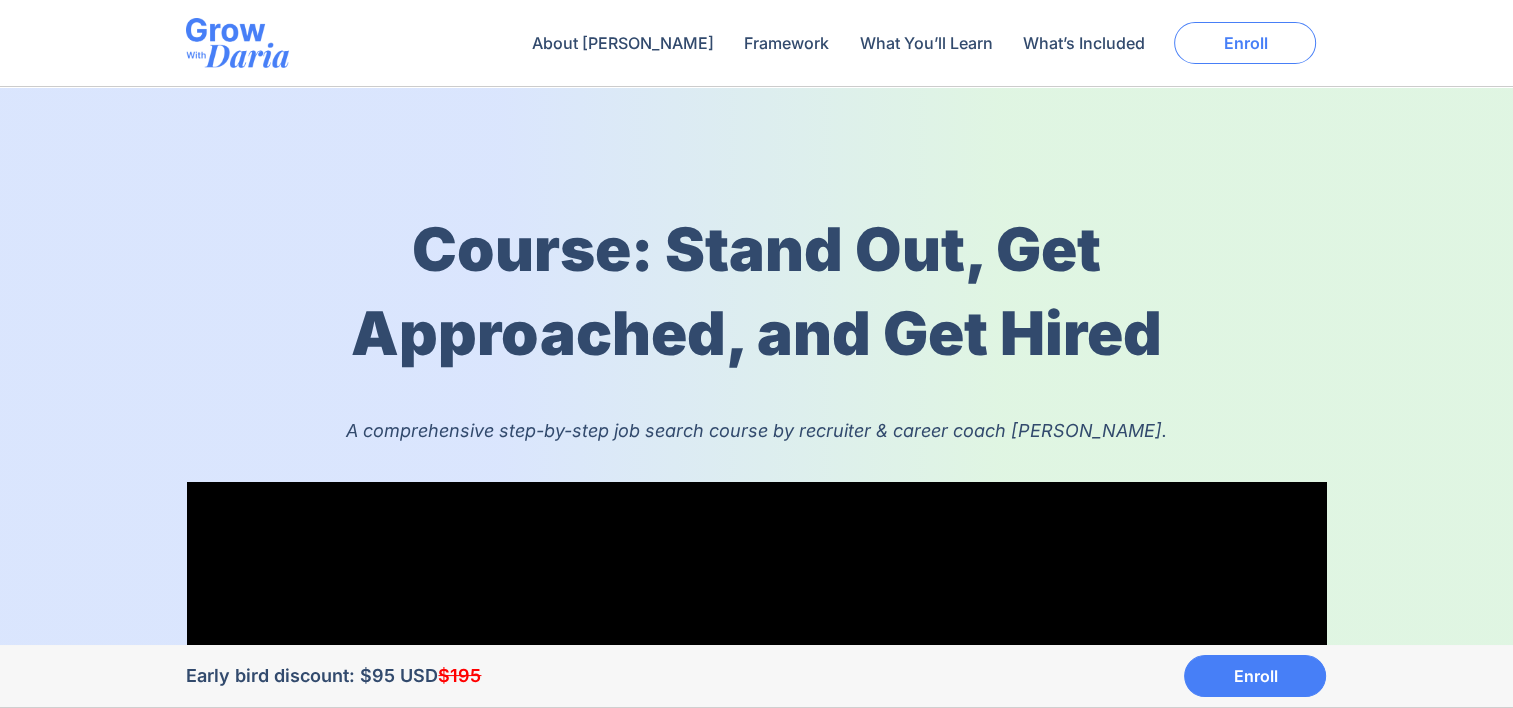click on "Enroll" 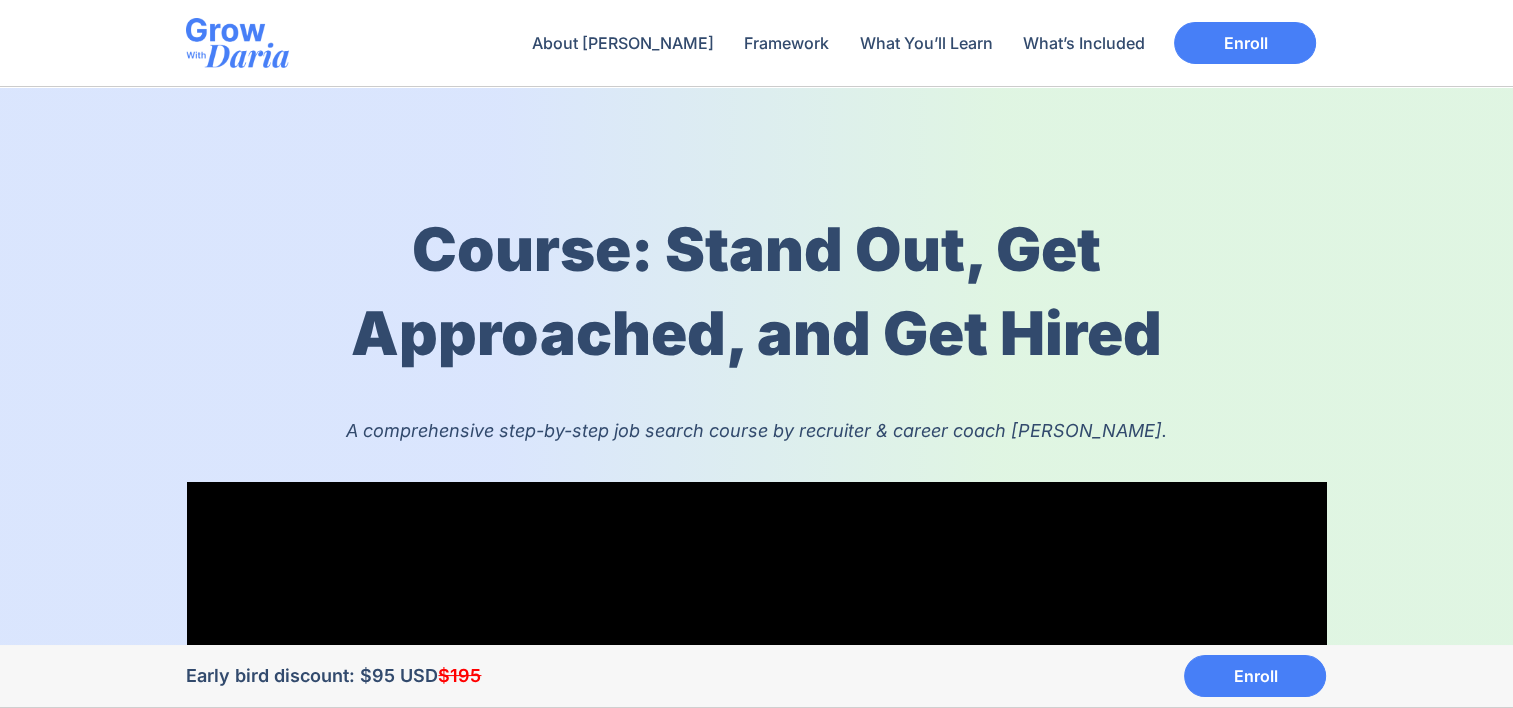 scroll, scrollTop: 52, scrollLeft: 0, axis: vertical 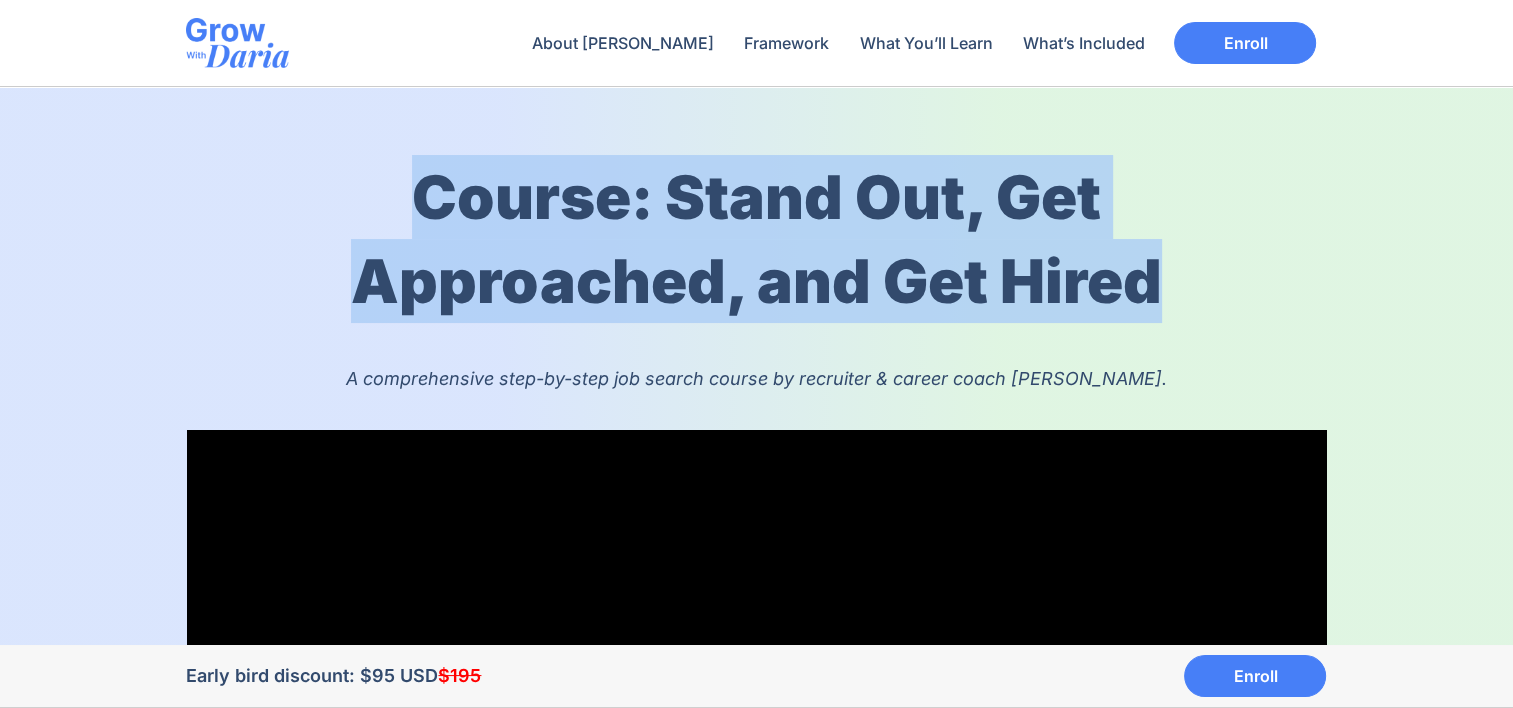 drag, startPoint x: 415, startPoint y: 202, endPoint x: 1164, endPoint y: 291, distance: 754.26917 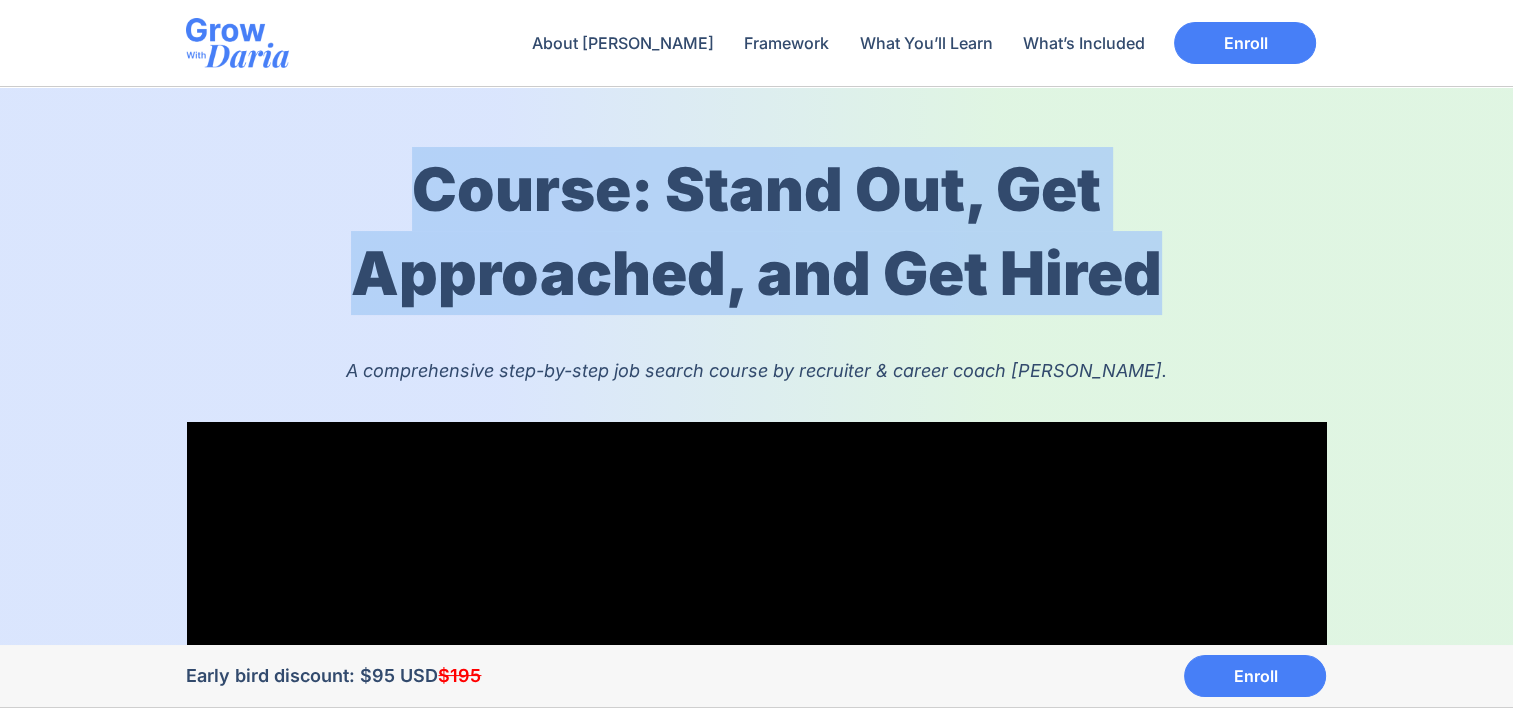 drag, startPoint x: 1020, startPoint y: 364, endPoint x: 1156, endPoint y: 372, distance: 136.23509 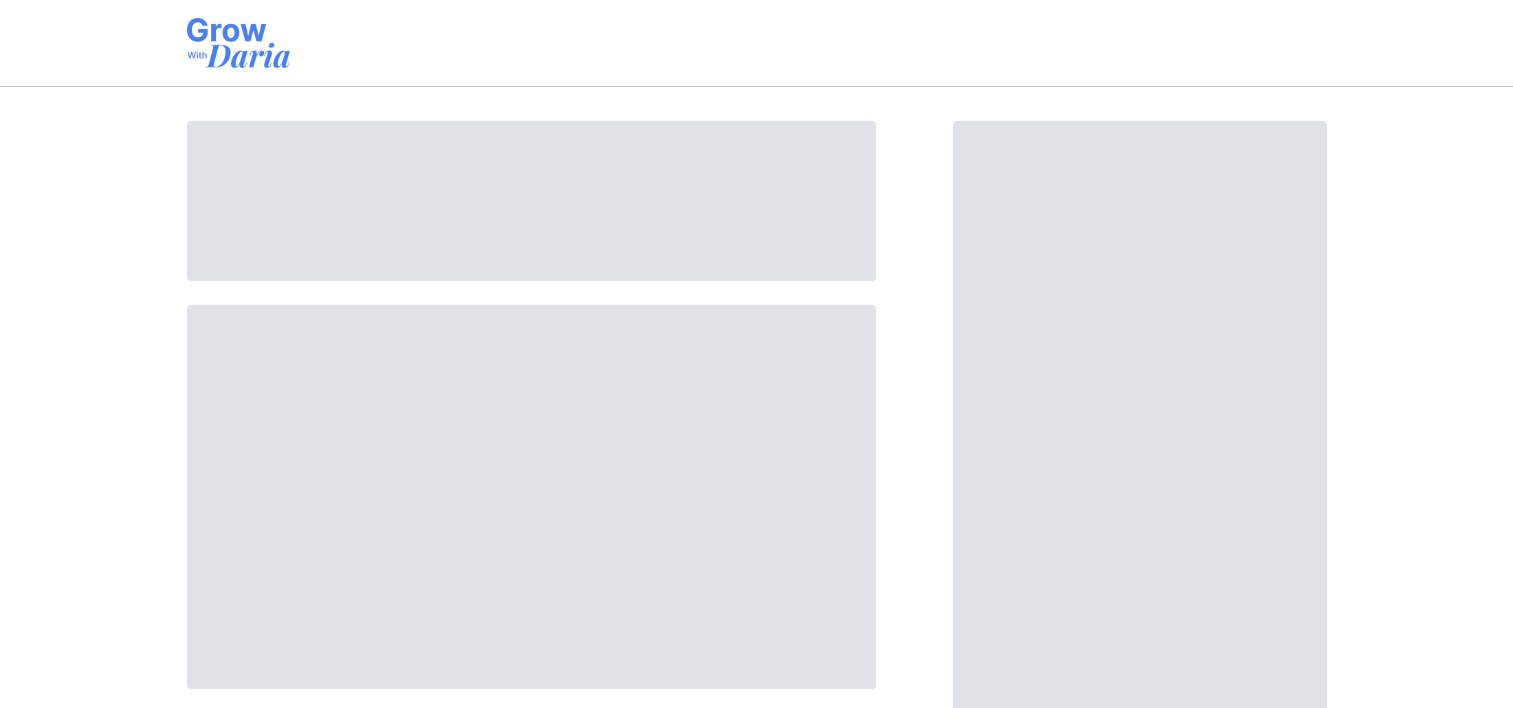 scroll, scrollTop: 0, scrollLeft: 0, axis: both 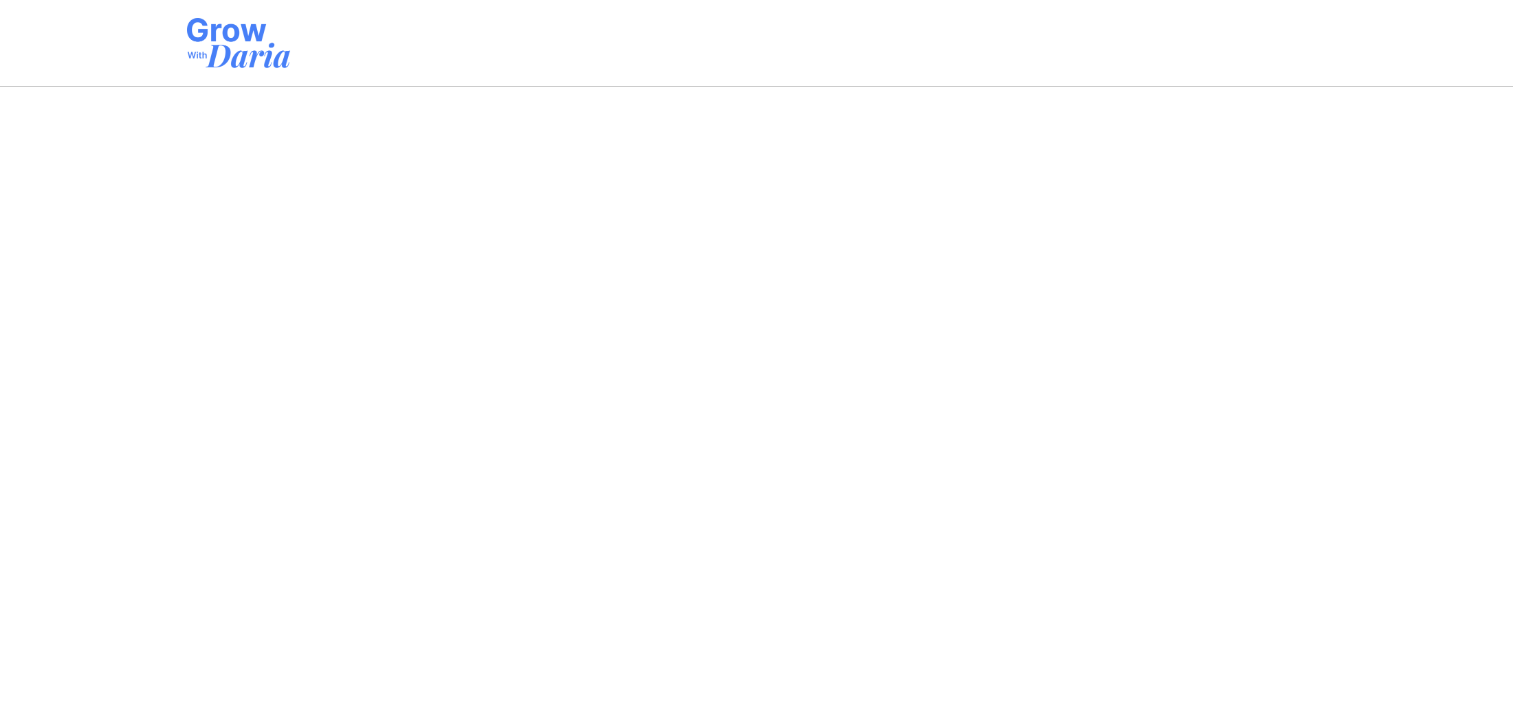 select on "AE" 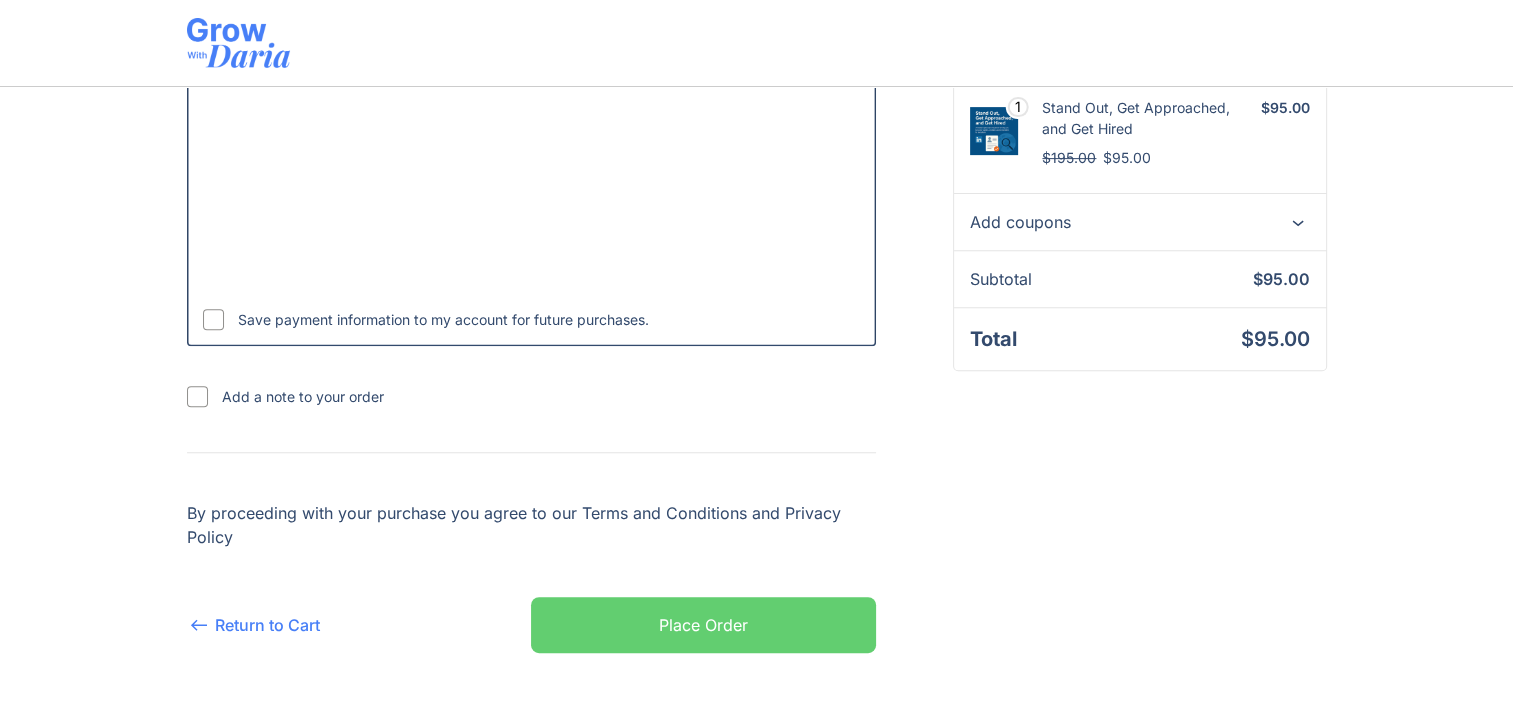 scroll, scrollTop: 741, scrollLeft: 0, axis: vertical 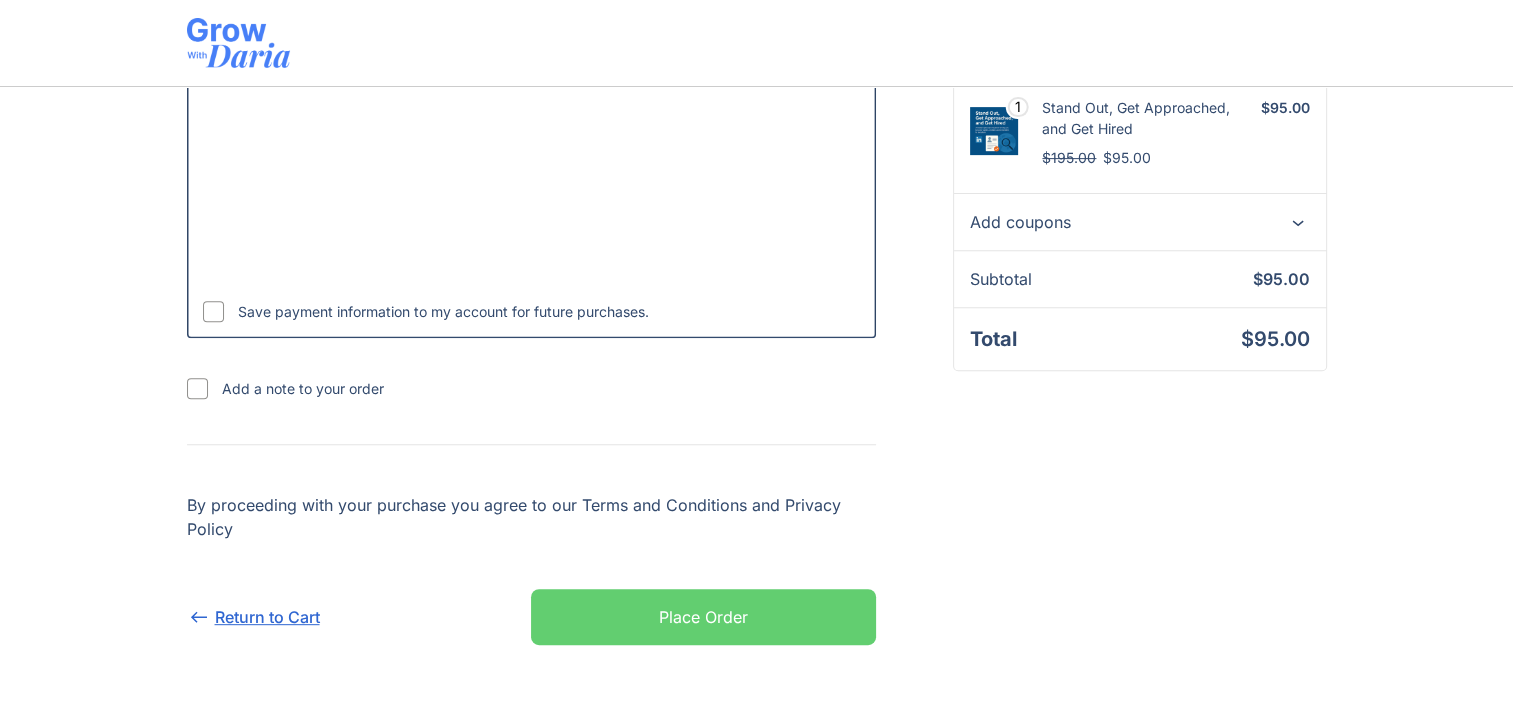 click on "Return to Cart" at bounding box center (253, 617) 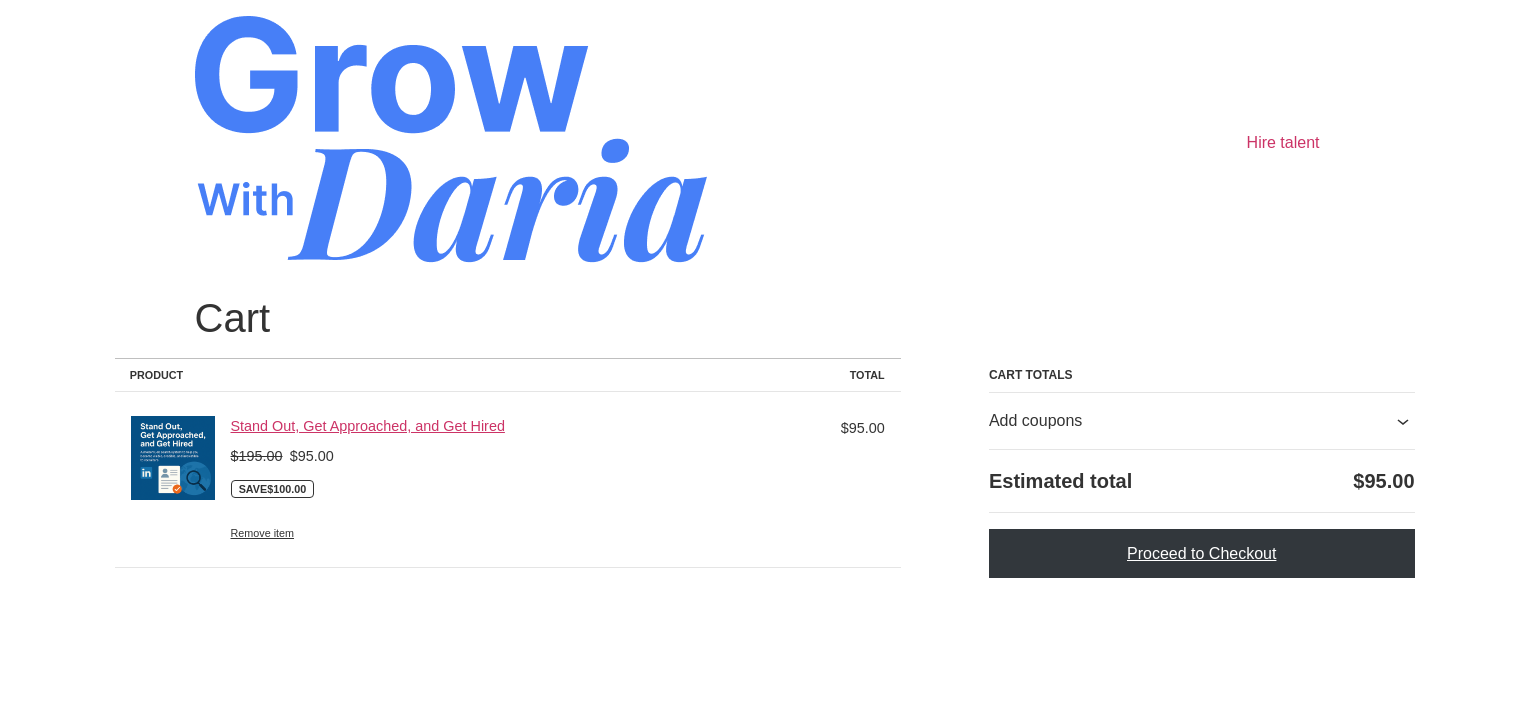 scroll, scrollTop: 0, scrollLeft: 0, axis: both 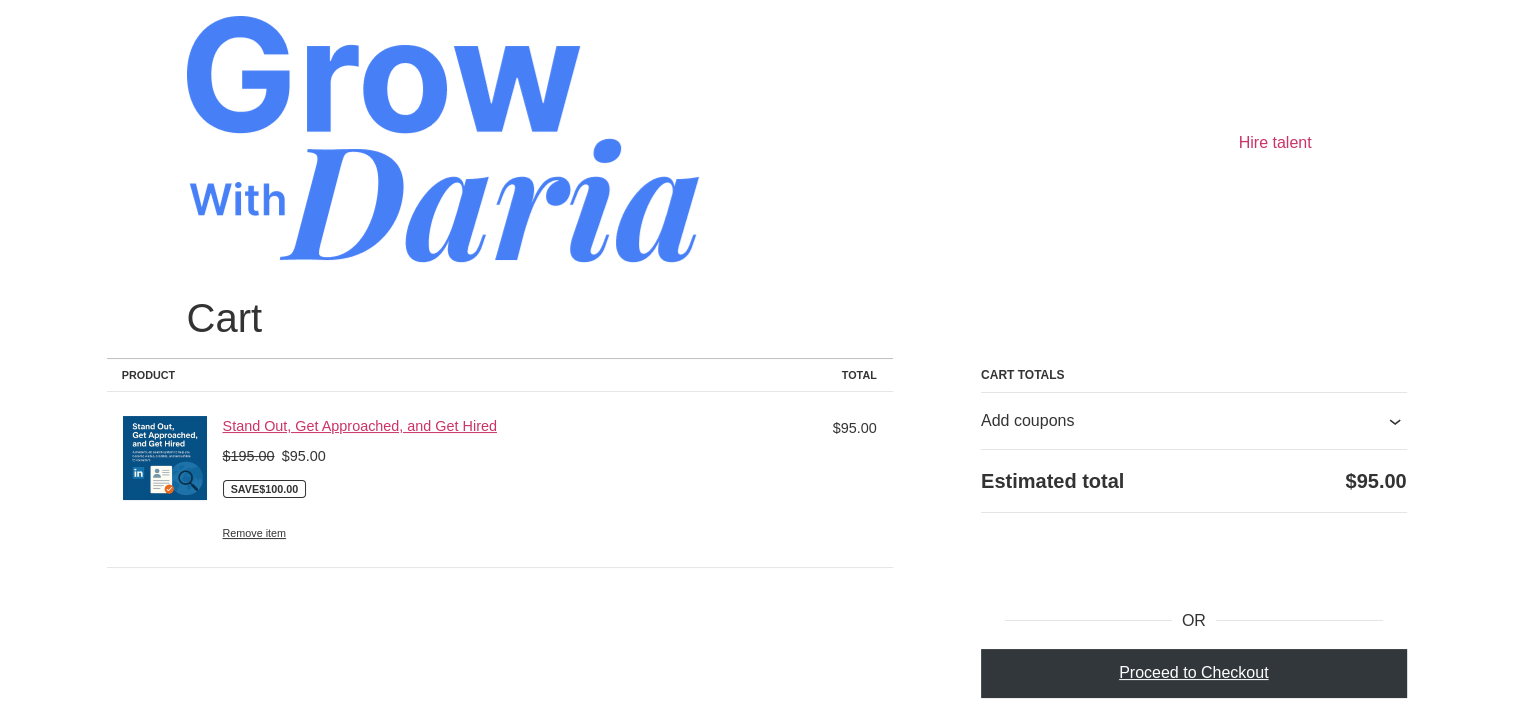 click at bounding box center (165, 458) 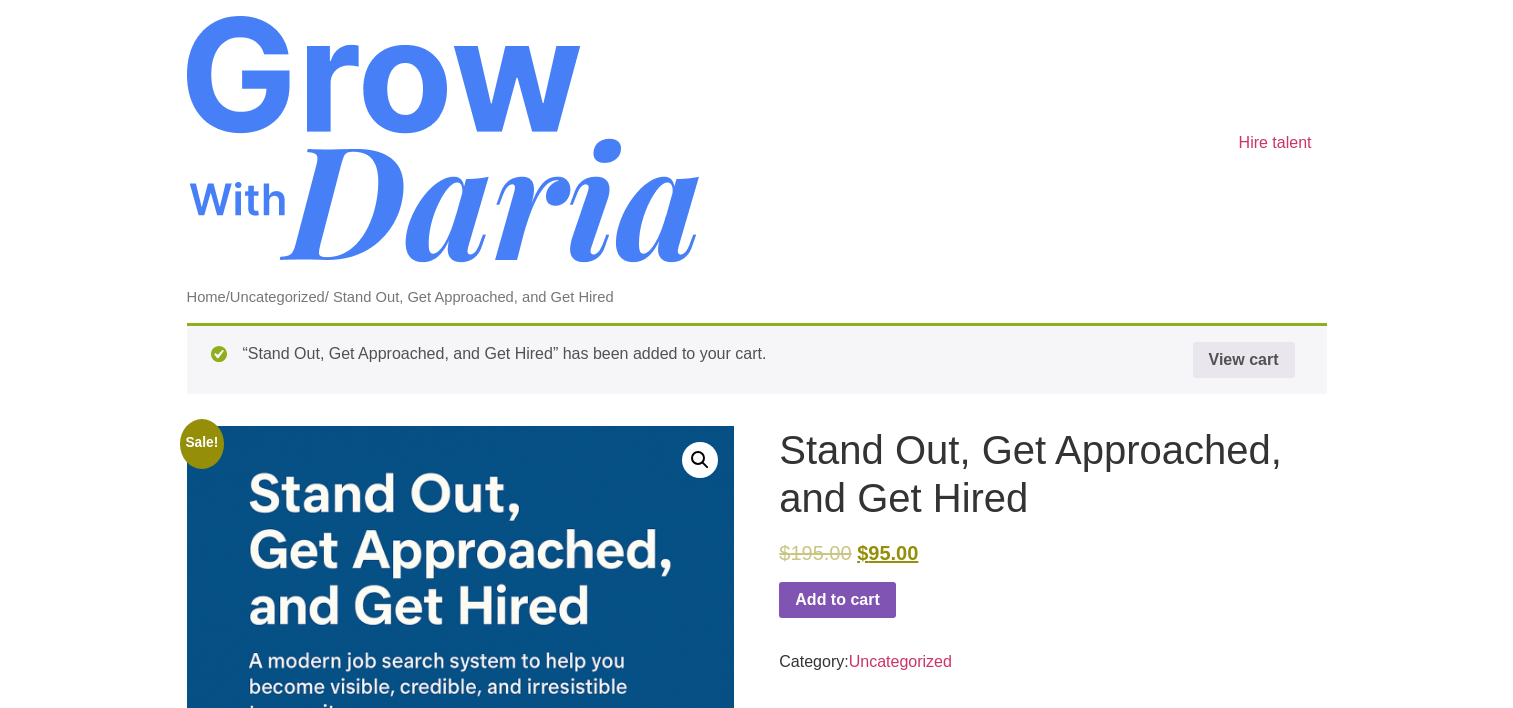 scroll, scrollTop: 0, scrollLeft: 0, axis: both 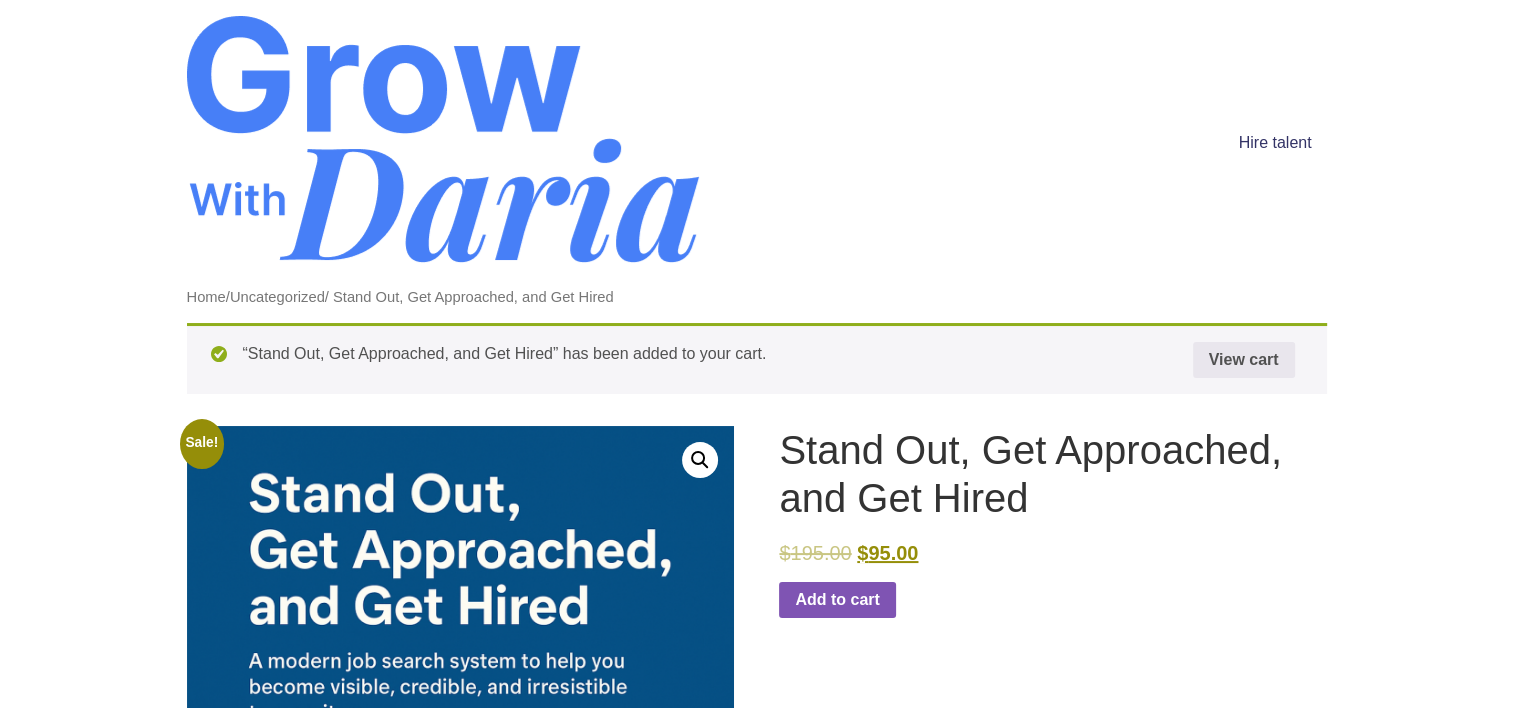 click on "Hire talent" at bounding box center (1275, 143) 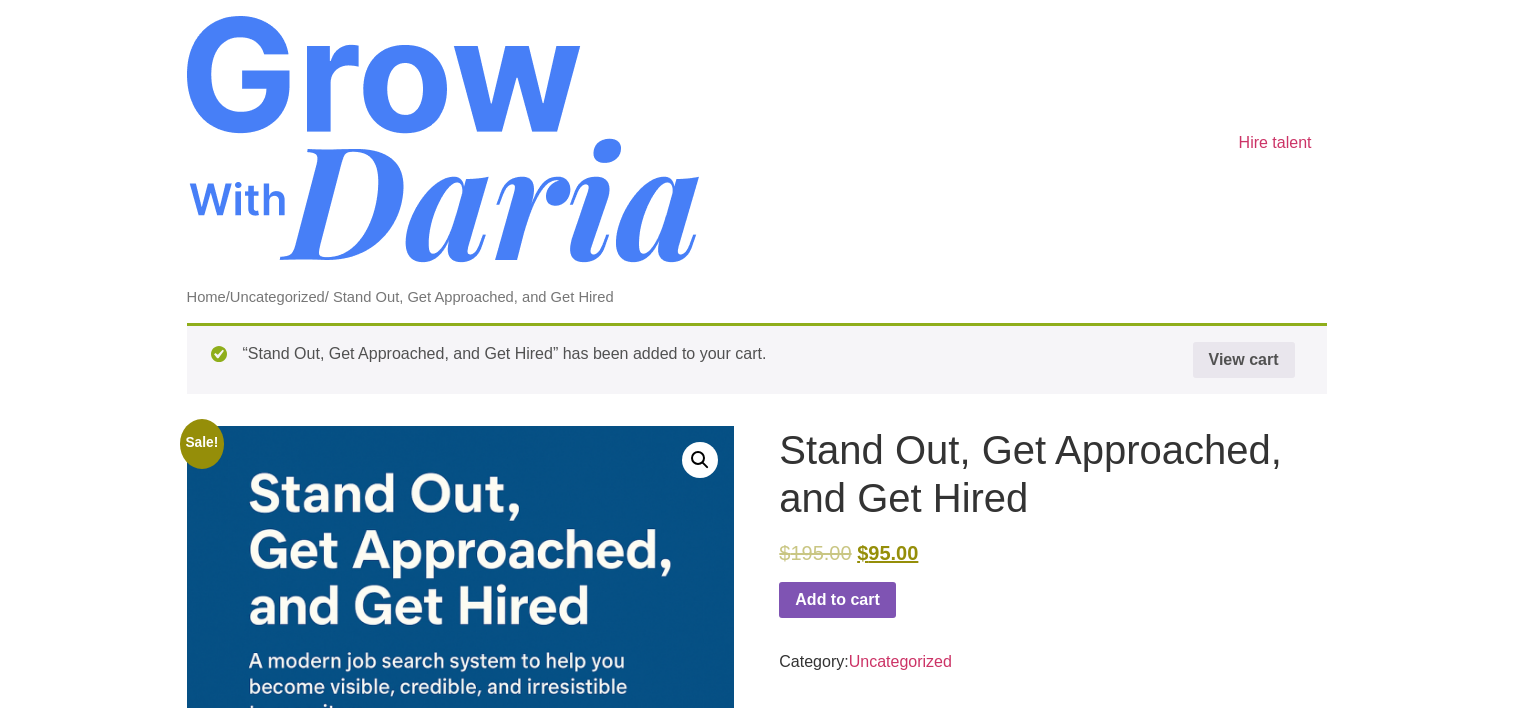 scroll, scrollTop: 0, scrollLeft: 0, axis: both 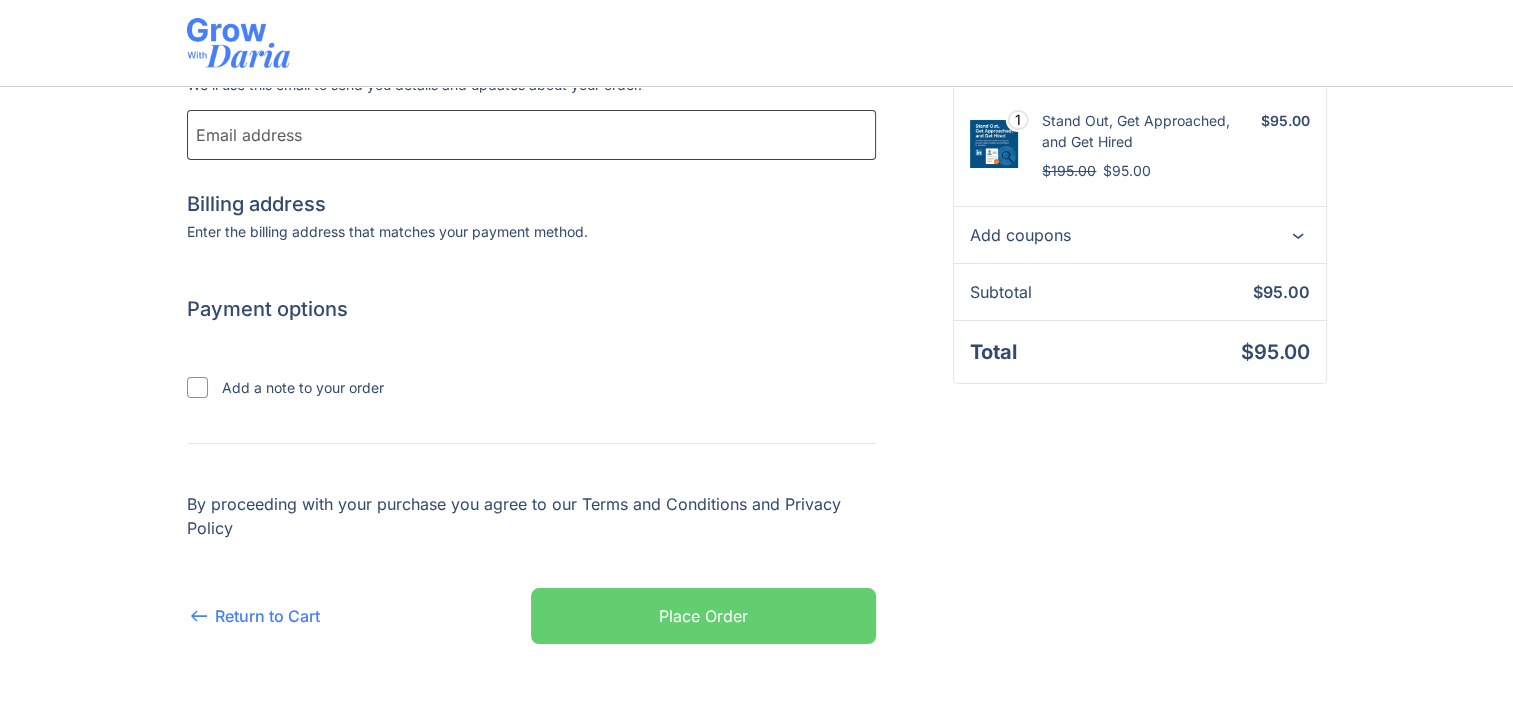 select on "AE" 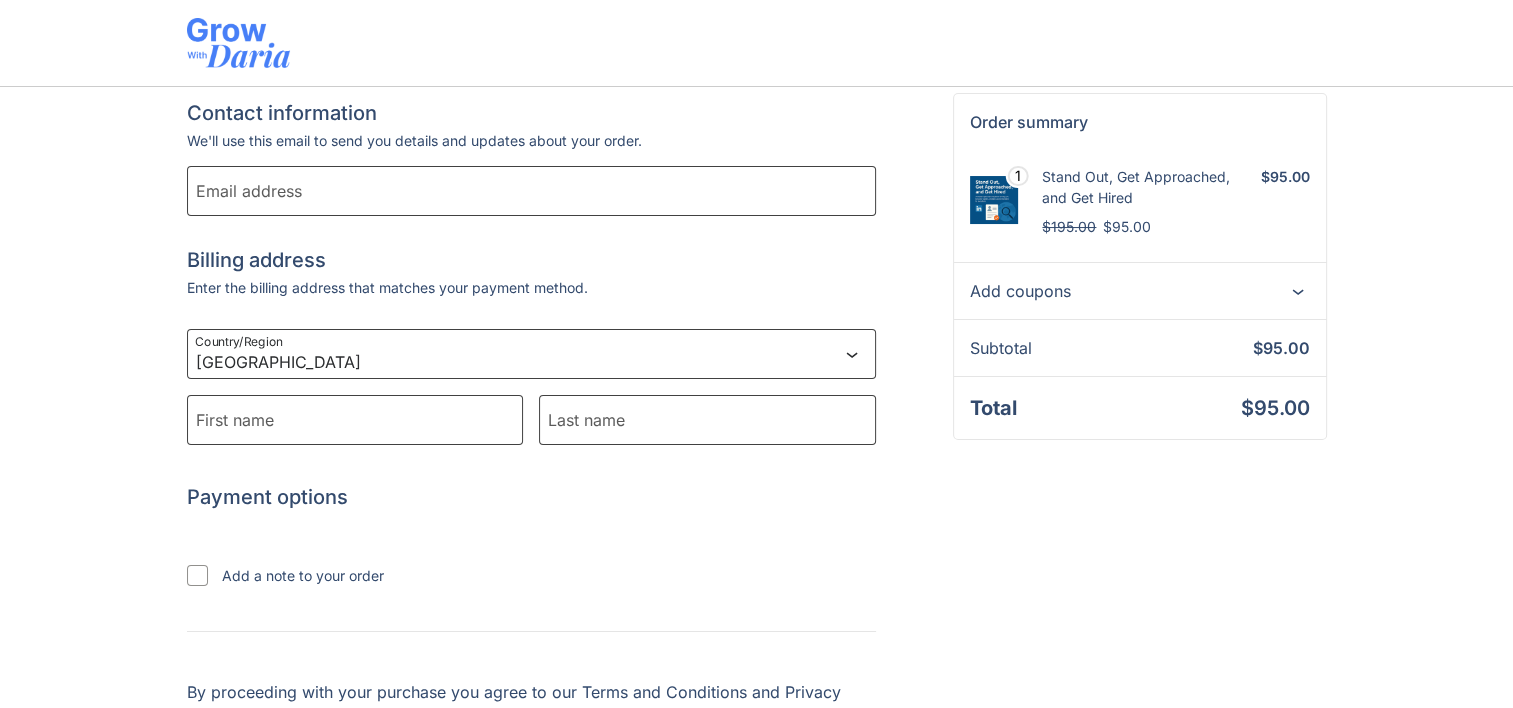 scroll, scrollTop: 144, scrollLeft: 0, axis: vertical 